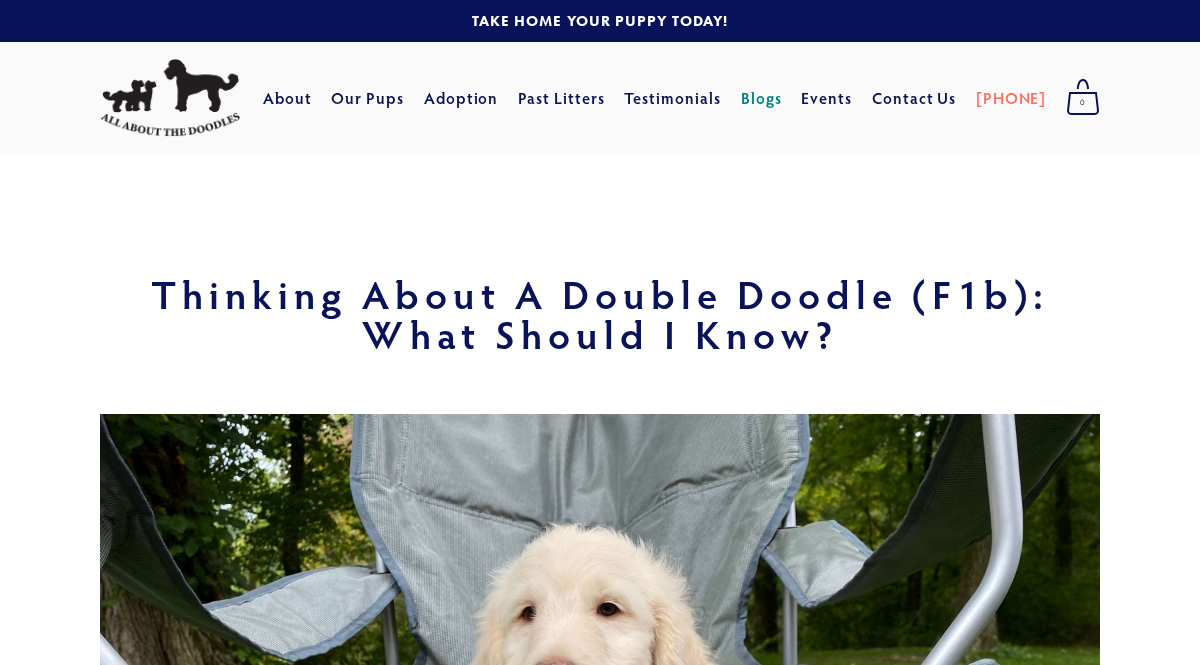 scroll, scrollTop: 3062, scrollLeft: 0, axis: vertical 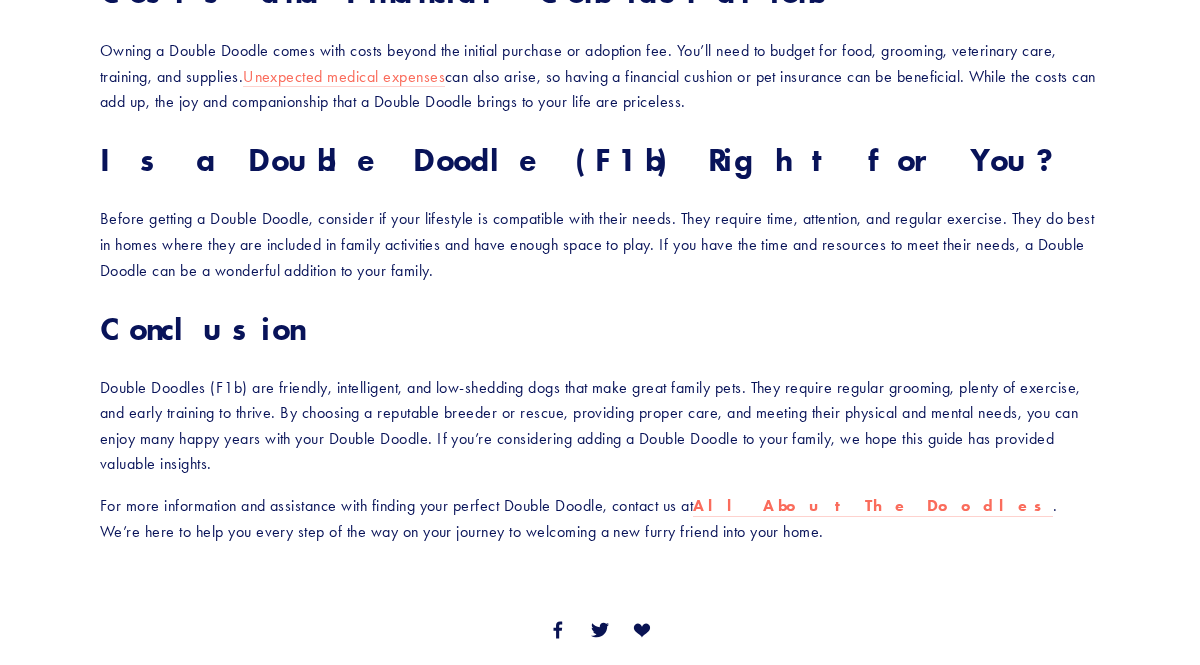click on "Conclusion" at bounding box center [600, 329] 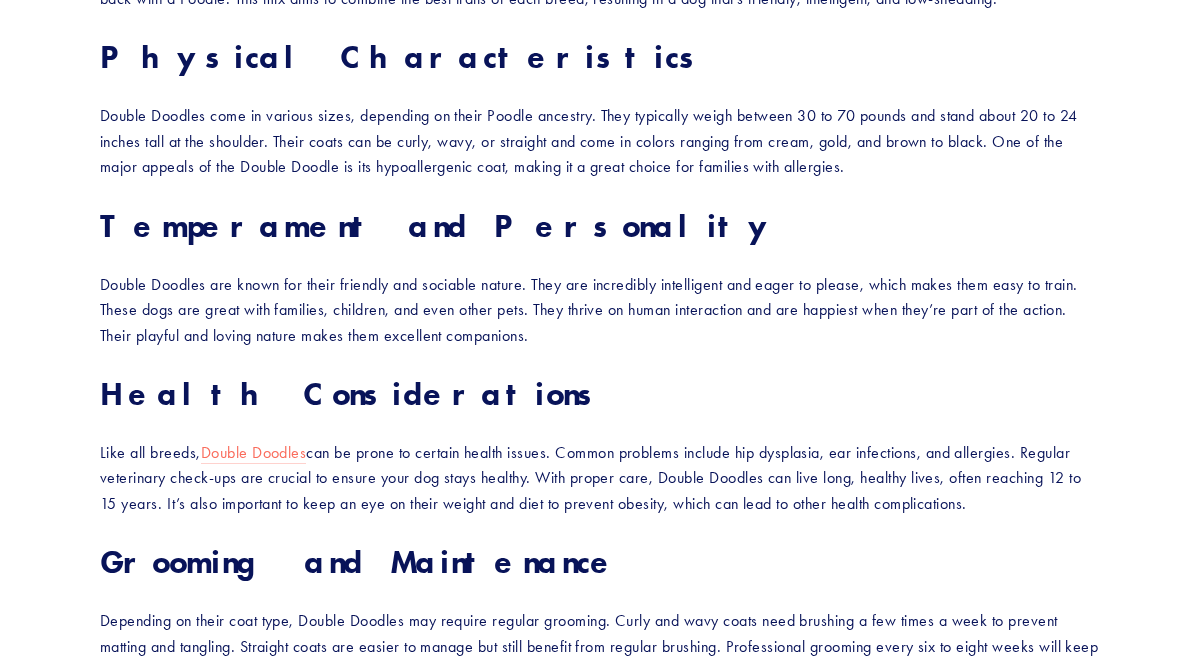 scroll, scrollTop: 1430, scrollLeft: 0, axis: vertical 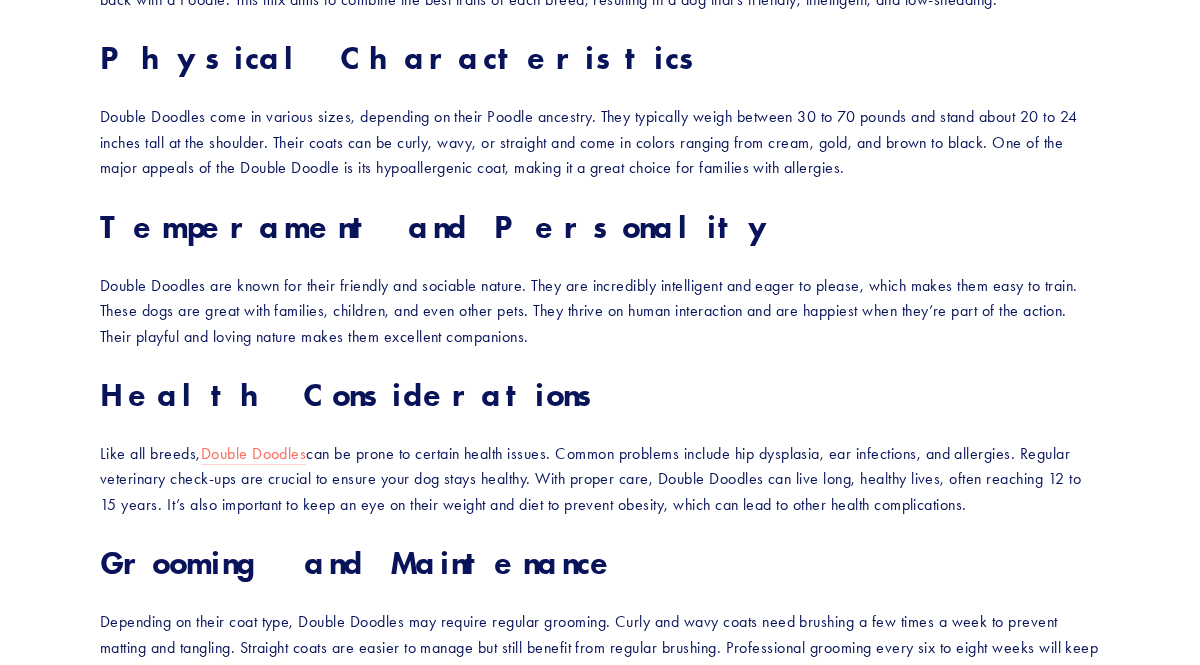 click on "Double Doodles are known for their friendly and sociable nature. They are incredibly intelligent and eager to please, which makes them easy to train. These dogs are great with families, children, and even other pets. They thrive on human interaction and are happiest when they’re part of the action. Their playful and loving nature makes them excellent companions." at bounding box center (600, 311) 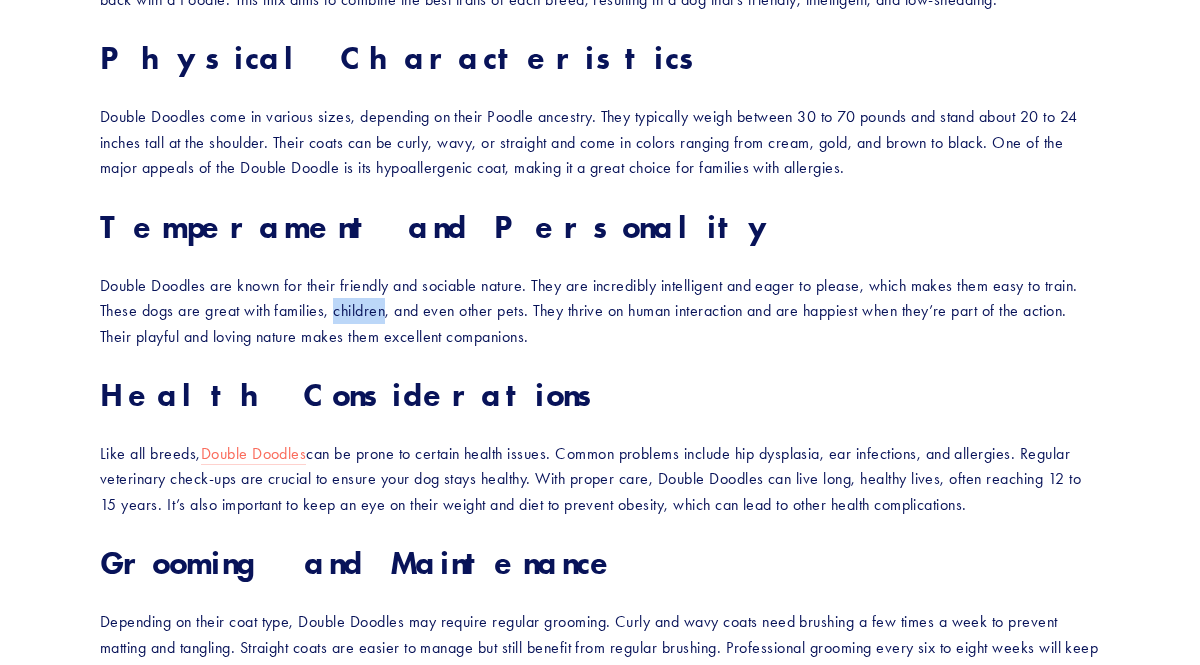 click on "Double Doodles are known for their friendly and sociable nature. They are incredibly intelligent and eager to please, which makes them easy to train. These dogs are great with families, children, and even other pets. They thrive on human interaction and are happiest when they’re part of the action. Their playful and loving nature makes them excellent companions." at bounding box center [600, 311] 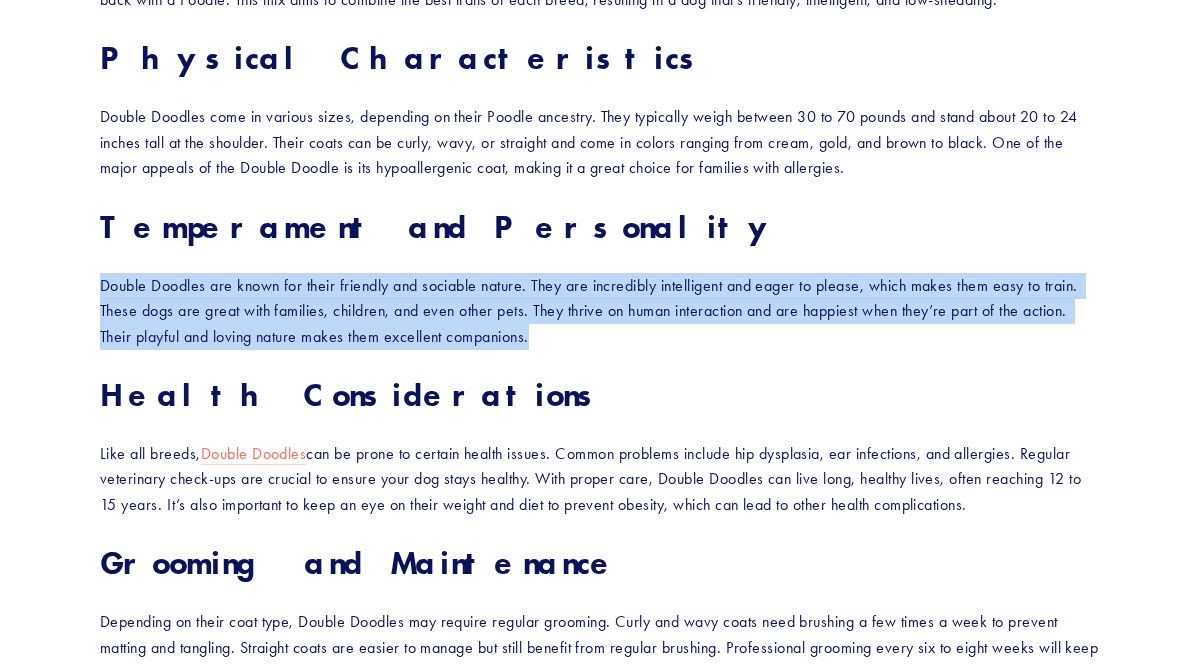 click on "Double Doodles are known for their friendly and sociable nature. They are incredibly intelligent and eager to please, which makes them easy to train. These dogs are great with families, children, and even other pets. They thrive on human interaction and are happiest when they’re part of the action. Their playful and loving nature makes them excellent companions." at bounding box center [600, 311] 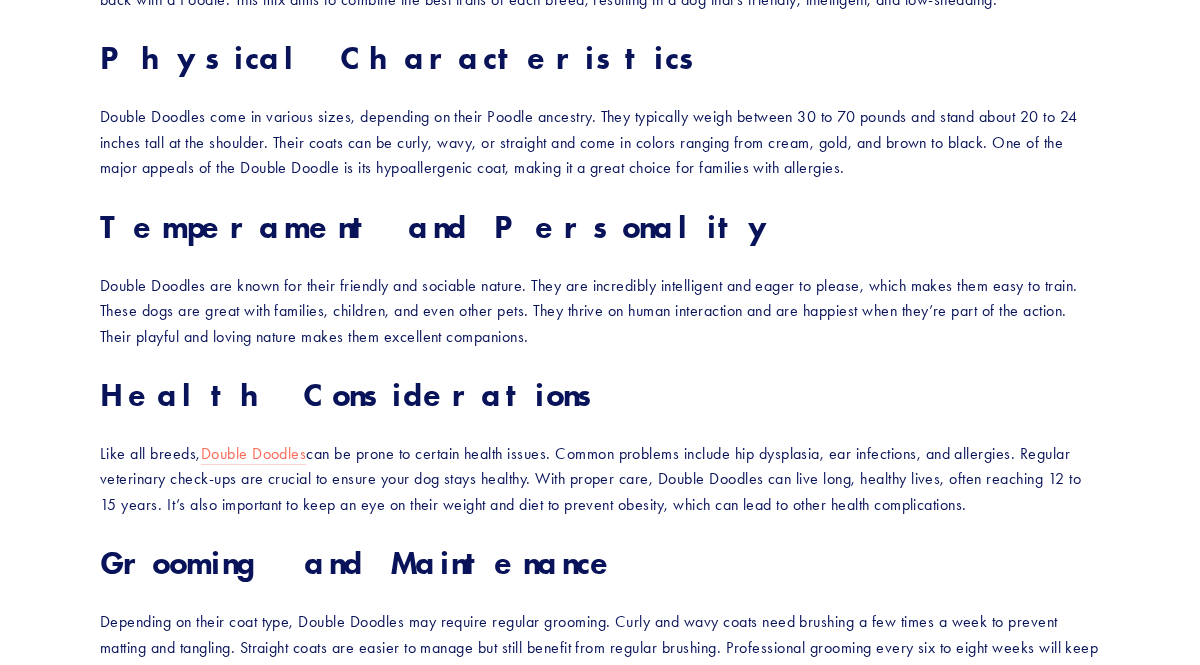 click on "Double Doodles are known for their friendly and sociable nature. They are incredibly intelligent and eager to please, which makes them easy to train. These dogs are great with families, children, and even other pets. They thrive on human interaction and are happiest when they’re part of the action. Their playful and loving nature makes them excellent companions." at bounding box center (600, 311) 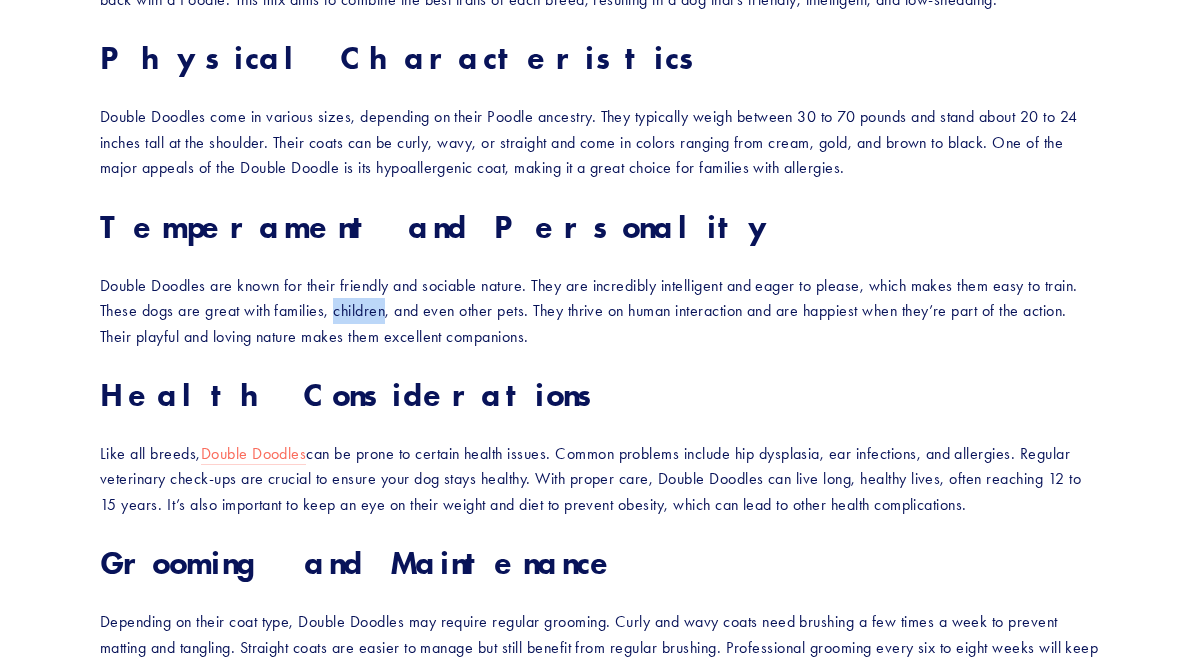 click on "Double Doodles are known for their friendly and sociable nature. They are incredibly intelligent and eager to please, which makes them easy to train. These dogs are great with families, children, and even other pets. They thrive on human interaction and are happiest when they’re part of the action. Their playful and loving nature makes them excellent companions." at bounding box center [600, 311] 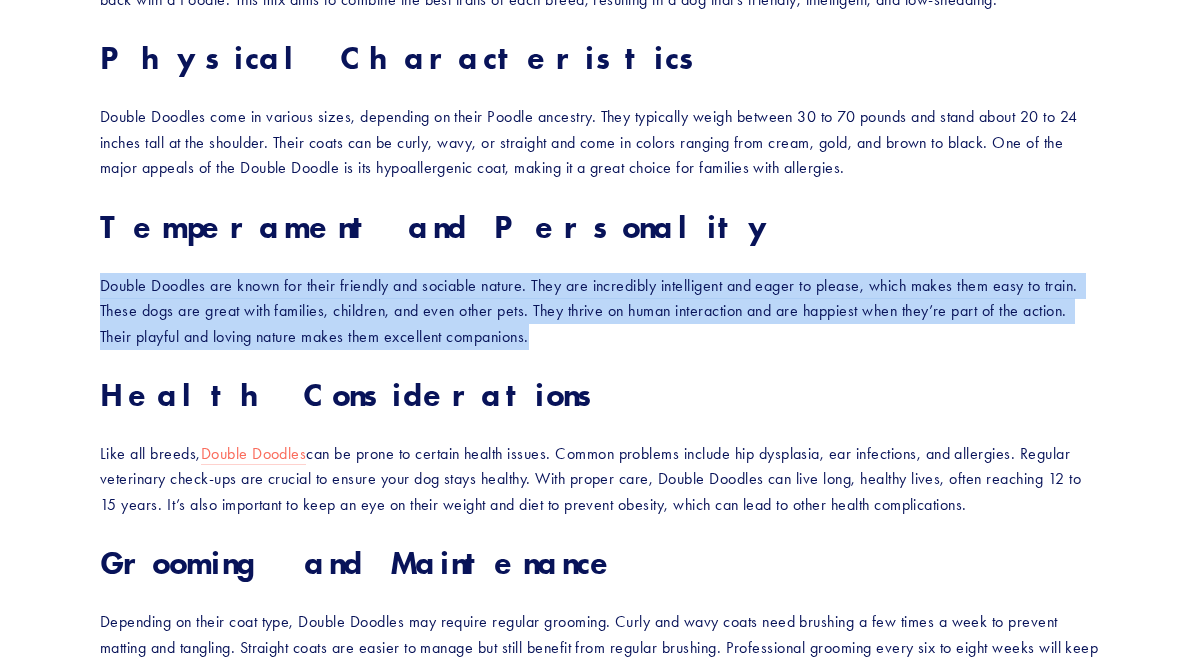 click on "Double Doodles are known for their friendly and sociable nature. They are incredibly intelligent and eager to please, which makes them easy to train. These dogs are great with families, children, and even other pets. They thrive on human interaction and are happiest when they’re part of the action. Their playful and loving nature makes them excellent companions." at bounding box center [600, 311] 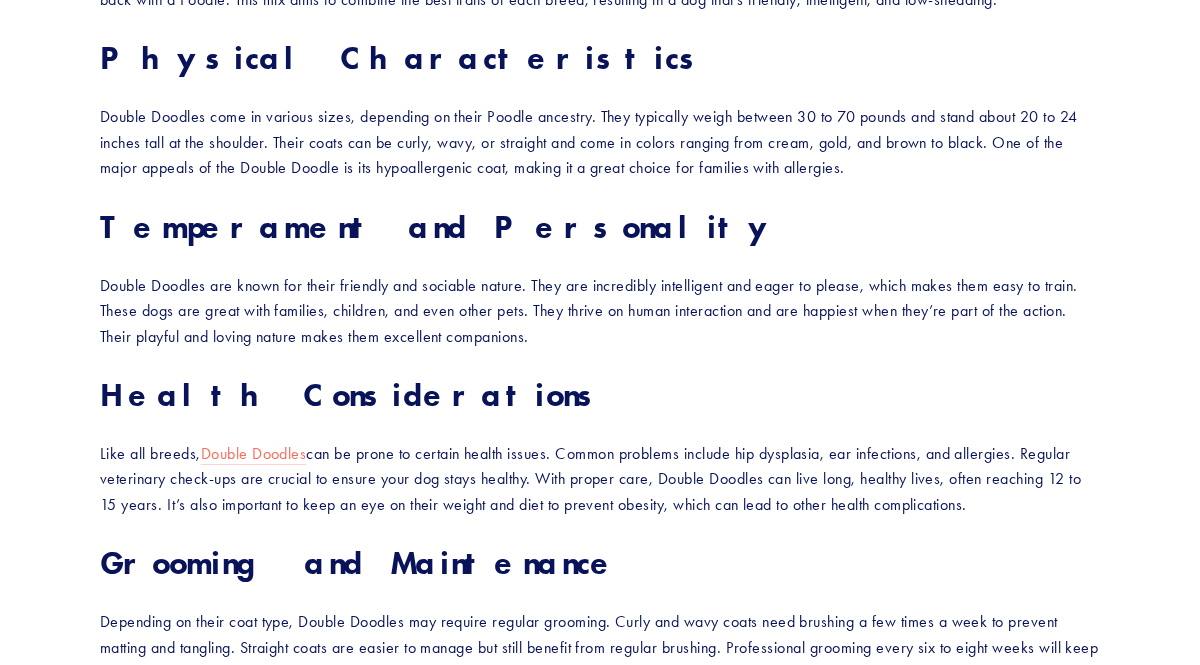 click on "Double Doodles are known for their friendly and sociable nature. They are incredibly intelligent and eager to please, which makes them easy to train. These dogs are great with families, children, and even other pets. They thrive on human interaction and are happiest when they’re part of the action. Their playful and loving nature makes them excellent companions." at bounding box center [600, 311] 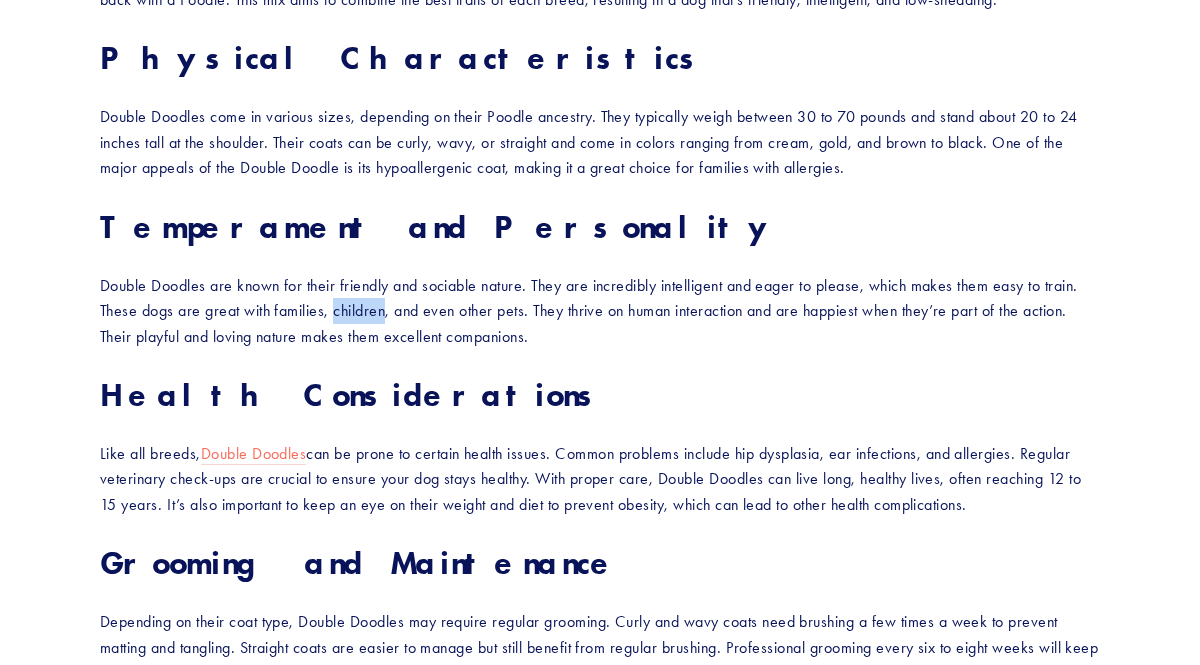 click on "Double Doodles are known for their friendly and sociable nature. They are incredibly intelligent and eager to please, which makes them easy to train. These dogs are great with families, children, and even other pets. They thrive on human interaction and are happiest when they’re part of the action. Their playful and loving nature makes them excellent companions." at bounding box center [600, 311] 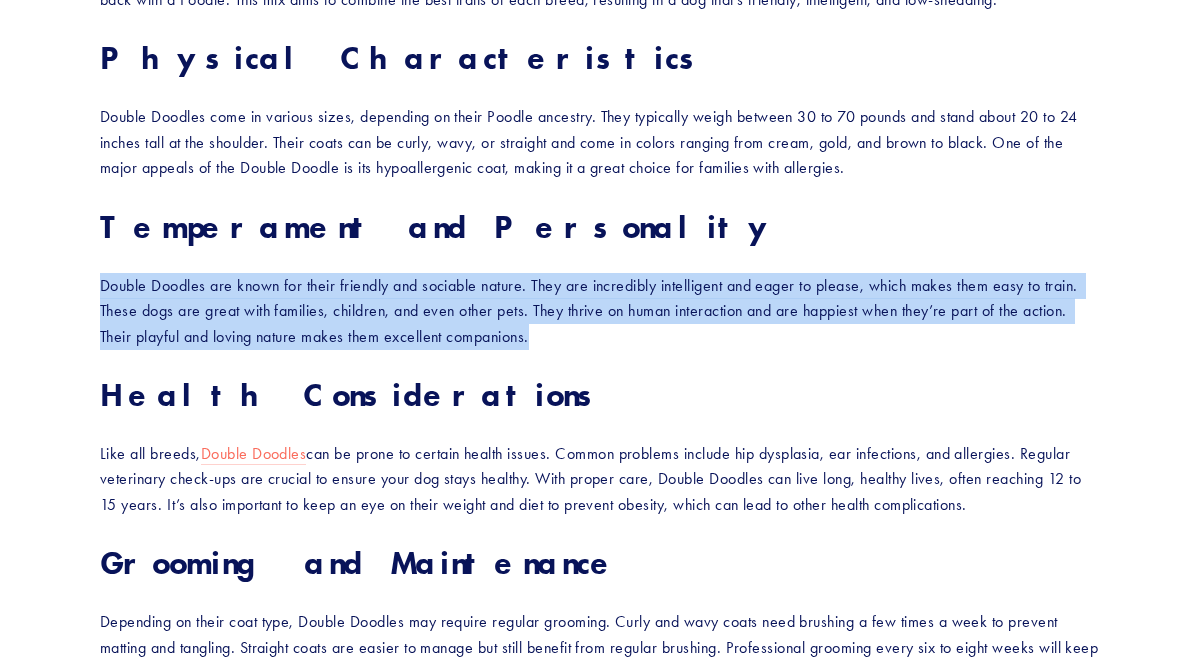 click on "Double Doodles are known for their friendly and sociable nature. They are incredibly intelligent and eager to please, which makes them easy to train. These dogs are great with families, children, and even other pets. They thrive on human interaction and are happiest when they’re part of the action. Their playful and loving nature makes them excellent companions." at bounding box center [600, 311] 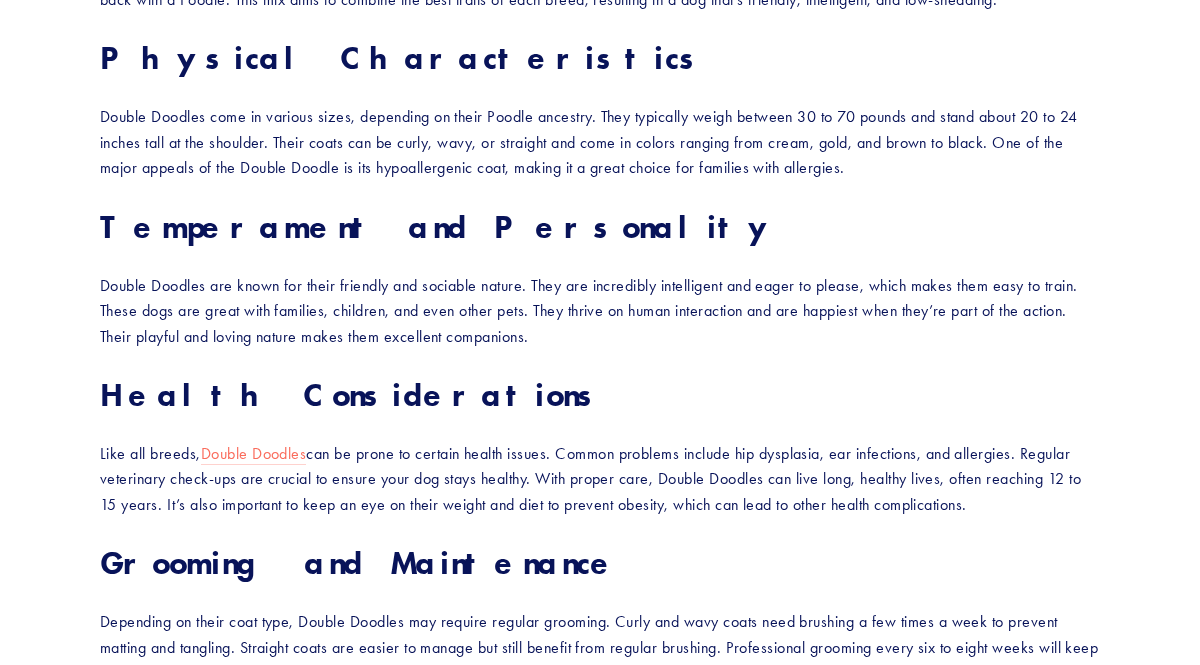 click on "Double Doodles are known for their friendly and sociable nature. They are incredibly intelligent and eager to please, which makes them easy to train. These dogs are great with families, children, and even other pets. They thrive on human interaction and are happiest when they’re part of the action. Their playful and loving nature makes them excellent companions." at bounding box center [600, 311] 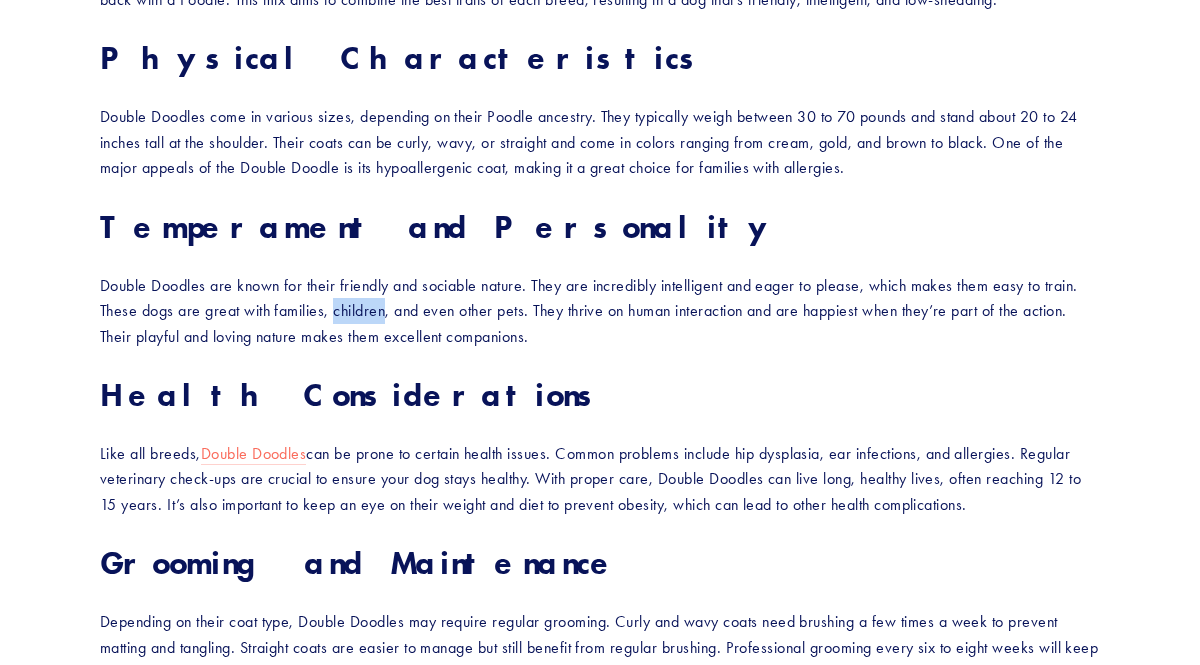 click on "Double Doodles are known for their friendly and sociable nature. They are incredibly intelligent and eager to please, which makes them easy to train. These dogs are great with families, children, and even other pets. They thrive on human interaction and are happiest when they’re part of the action. Their playful and loving nature makes them excellent companions." at bounding box center [600, 311] 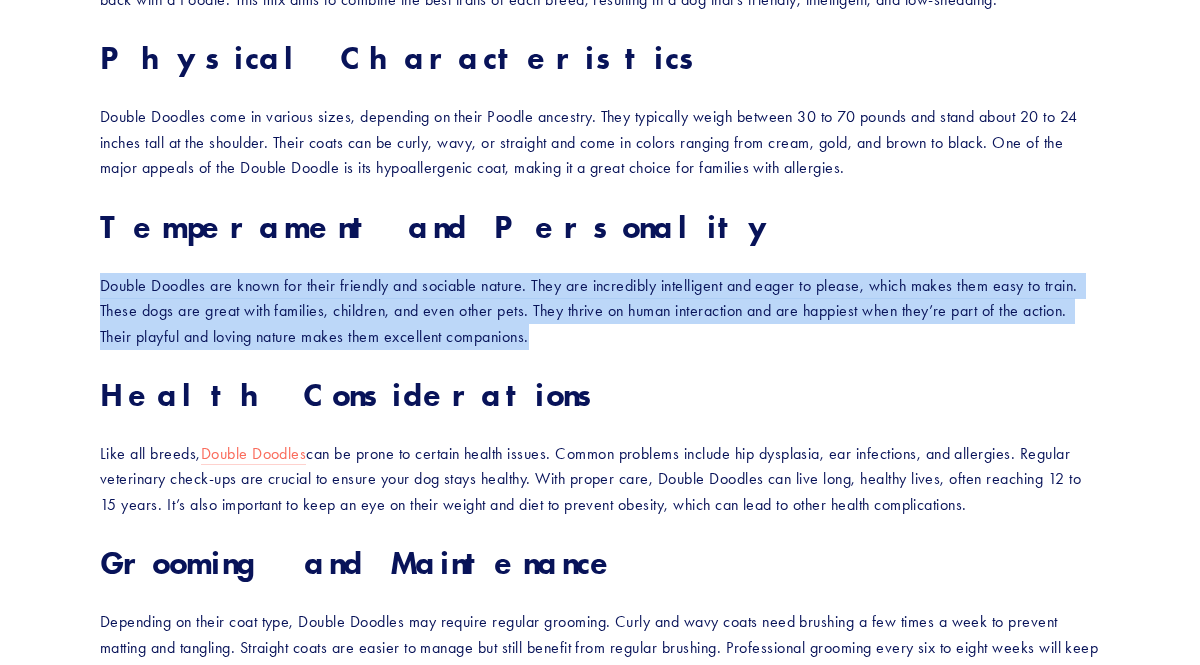 click on "Double Doodles are known for their friendly and sociable nature. They are incredibly intelligent and eager to please, which makes them easy to train. These dogs are great with families, children, and even other pets. They thrive on human interaction and are happiest when they’re part of the action. Their playful and loving nature makes them excellent companions." at bounding box center [600, 311] 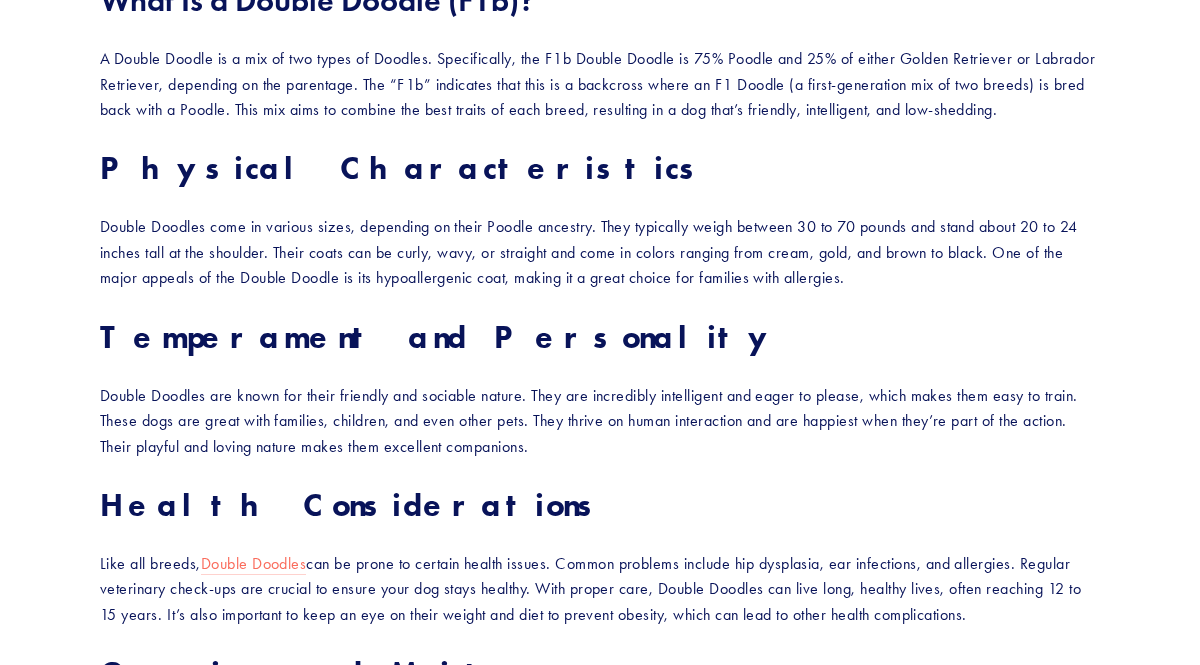 scroll, scrollTop: 1320, scrollLeft: 0, axis: vertical 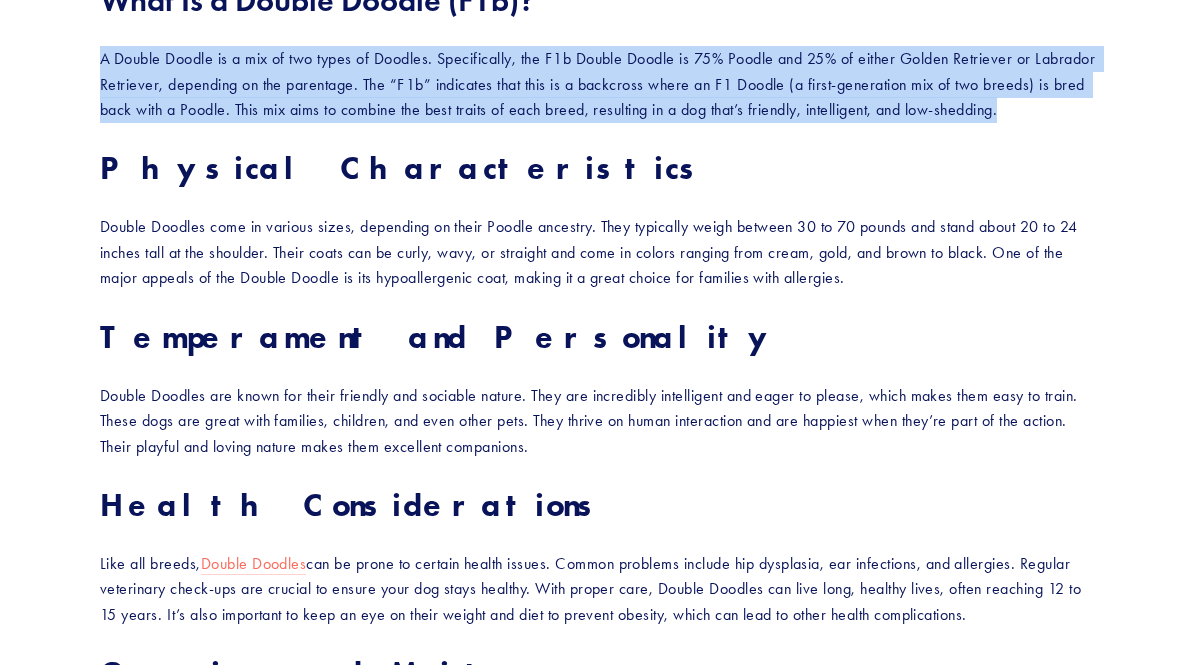 click on "A Double Doodle is a mix of two types of Doodles. Specifically, the F1b Double Doodle is 75% Poodle and 25% of either Golden Retriever or Labrador Retriever, depending on the parentage. The “F1b” indicates that this is a backcross where an F1 Doodle (a first-generation mix of two breeds) is bred back with a Poodle. This mix aims to combine the best traits of each breed, resulting in a dog that’s friendly, intelligent, and low-shedding." at bounding box center (600, 84) 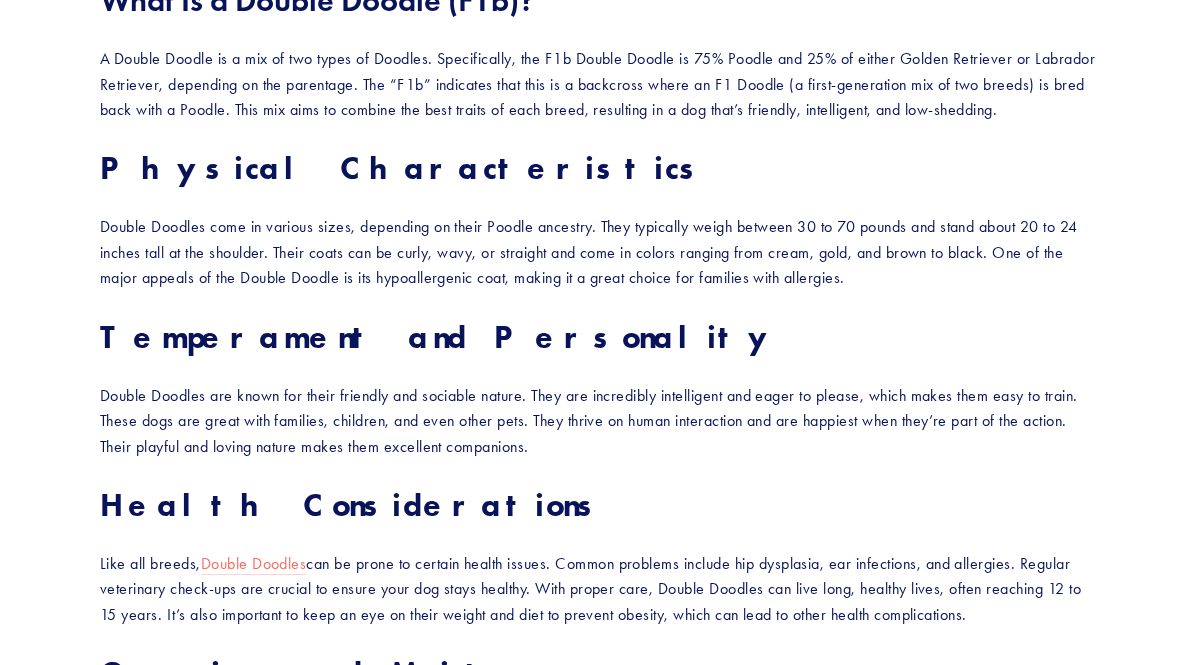 click on "A Double Doodle is a mix of two types of Doodles. Specifically, the F1b Double Doodle is 75% Poodle and 25% of either Golden Retriever or Labrador Retriever, depending on the parentage. The “F1b” indicates that this is a backcross where an F1 Doodle (a first-generation mix of two breeds) is bred back with a Poodle. This mix aims to combine the best traits of each breed, resulting in a dog that’s friendly, intelligent, and low-shedding." at bounding box center (600, 84) 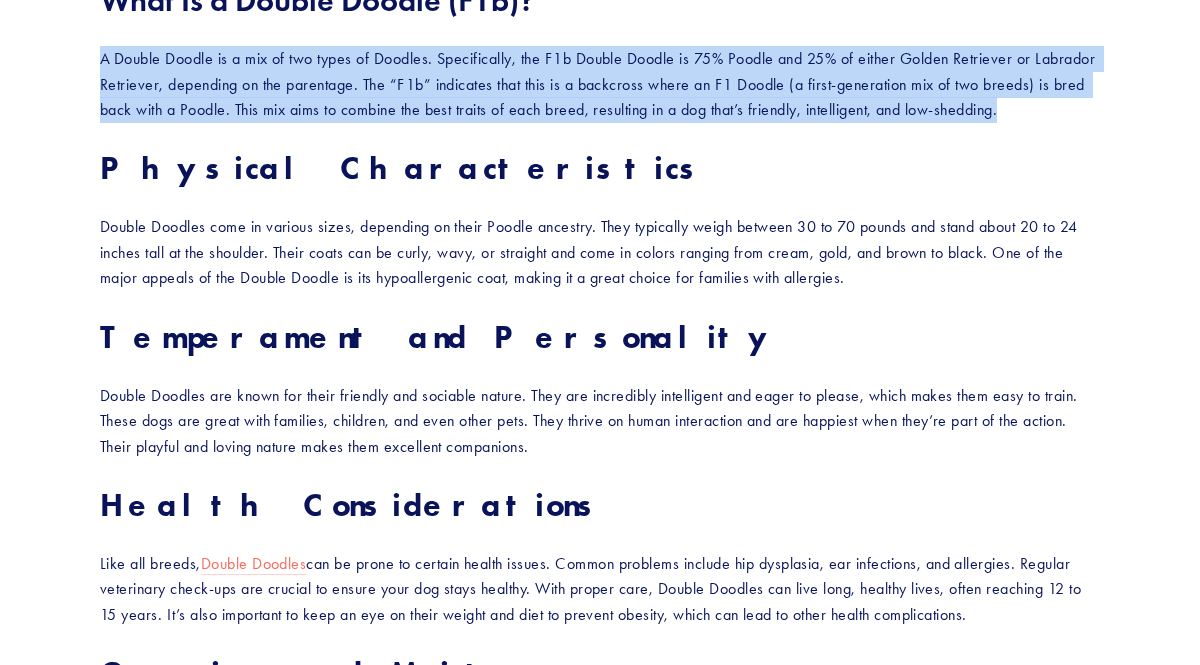 click on "A Double Doodle is a mix of two types of Doodles. Specifically, the F1b Double Doodle is 75% Poodle and 25% of either Golden Retriever or Labrador Retriever, depending on the parentage. The “F1b” indicates that this is a backcross where an F1 Doodle (a first-generation mix of two breeds) is bred back with a Poodle. This mix aims to combine the best traits of each breed, resulting in a dog that’s friendly, intelligent, and low-shedding." at bounding box center [600, 84] 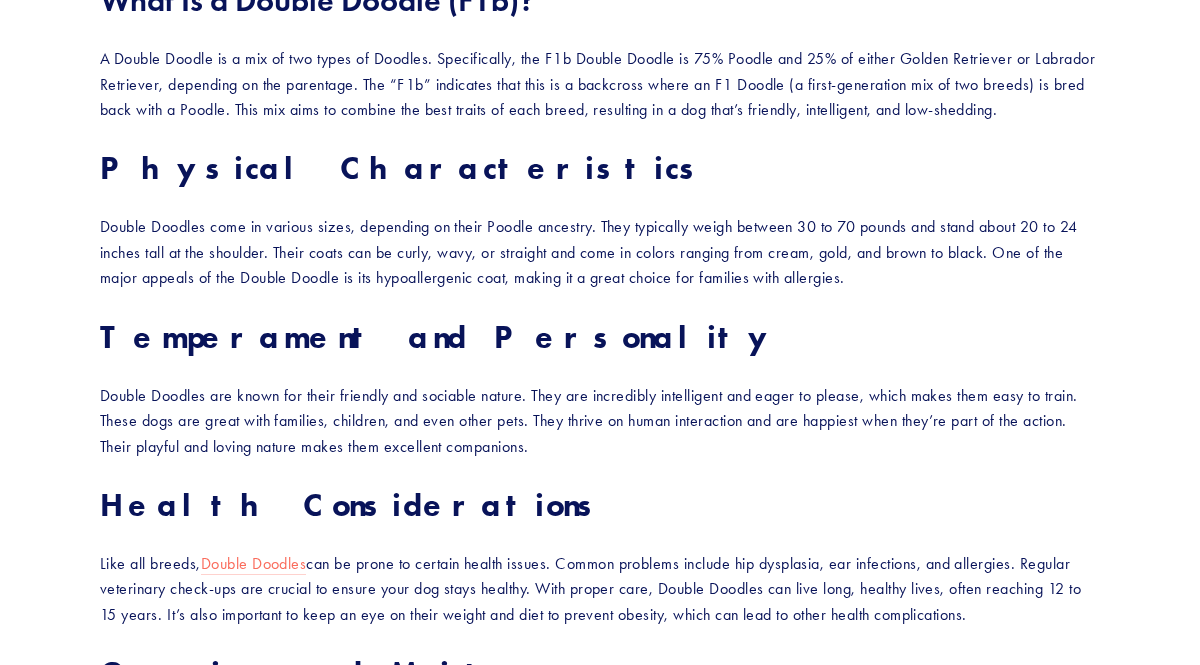 click on "A Double Doodle is a mix of two types of Doodles. Specifically, the F1b Double Doodle is 75% Poodle and 25% of either Golden Retriever or Labrador Retriever, depending on the parentage. The “F1b” indicates that this is a backcross where an F1 Doodle (a first-generation mix of two breeds) is bred back with a Poodle. This mix aims to combine the best traits of each breed, resulting in a dog that’s friendly, intelligent, and low-shedding." at bounding box center (600, 84) 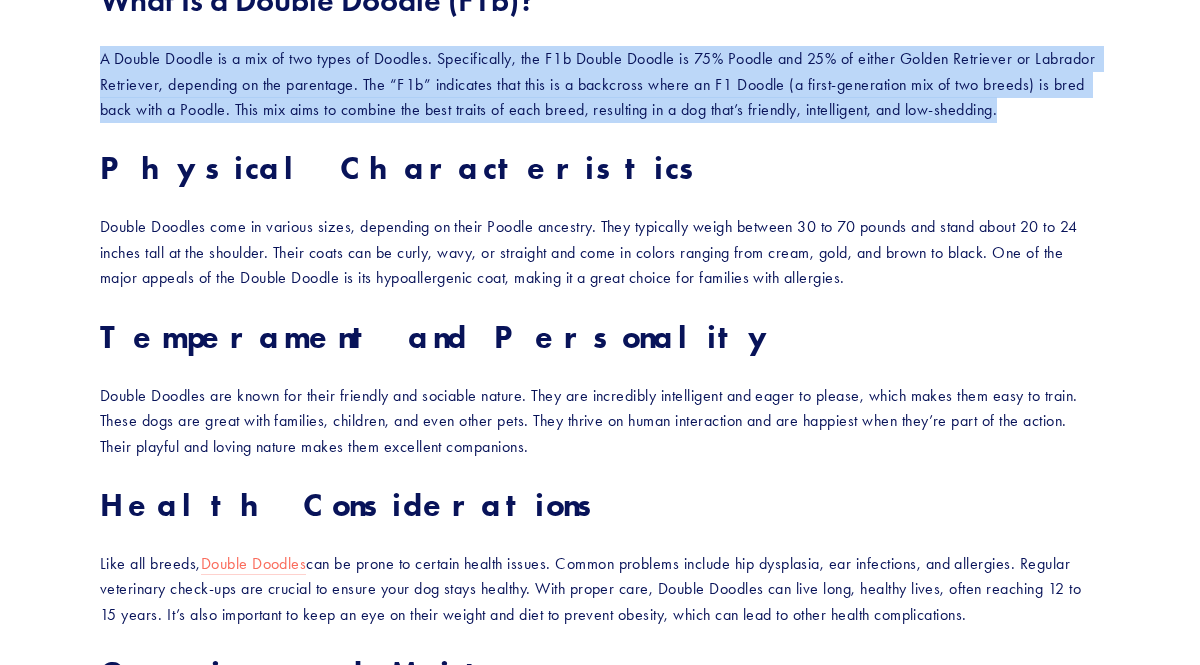 click on "A Double Doodle is a mix of two types of Doodles. Specifically, the F1b Double Doodle is 75% Poodle and 25% of either Golden Retriever or Labrador Retriever, depending on the parentage. The “F1b” indicates that this is a backcross where an F1 Doodle (a first-generation mix of two breeds) is bred back with a Poodle. This mix aims to combine the best traits of each breed, resulting in a dog that’s friendly, intelligent, and low-shedding." at bounding box center [600, 84] 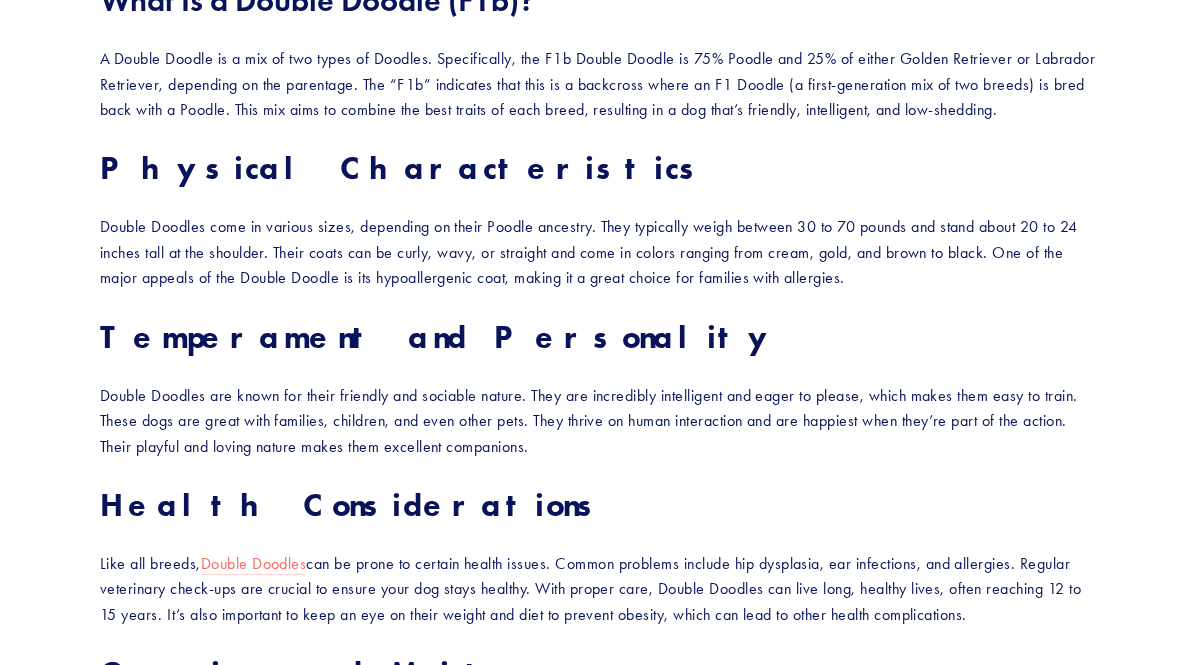 click on "A Double Doodle is a mix of two types of Doodles. Specifically, the F1b Double Doodle is 75% Poodle and 25% of either Golden Retriever or Labrador Retriever, depending on the parentage. The “F1b” indicates that this is a backcross where an F1 Doodle (a first-generation mix of two breeds) is bred back with a Poodle. This mix aims to combine the best traits of each breed, resulting in a dog that’s friendly, intelligent, and low-shedding." at bounding box center [600, 84] 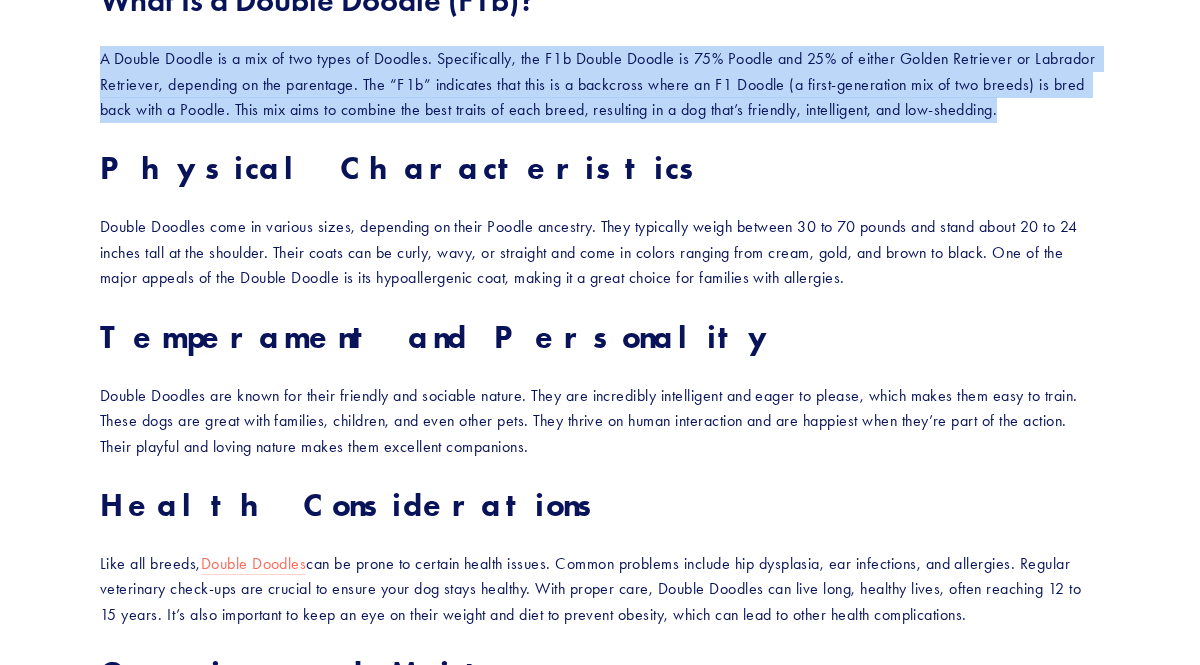 click on "A Double Doodle is a mix of two types of Doodles. Specifically, the F1b Double Doodle is 75% Poodle and 25% of either Golden Retriever or Labrador Retriever, depending on the parentage. The “F1b” indicates that this is a backcross where an F1 Doodle (a first-generation mix of two breeds) is bred back with a Poodle. This mix aims to combine the best traits of each breed, resulting in a dog that’s friendly, intelligent, and low-shedding." at bounding box center [600, 84] 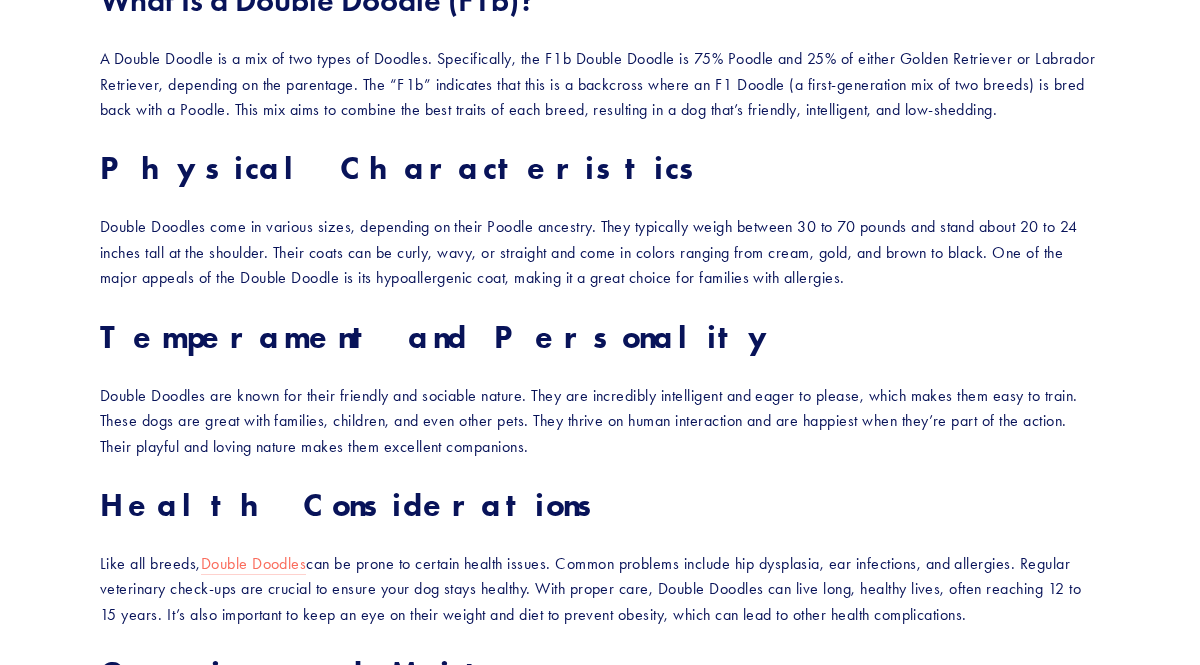 click on "A Double Doodle is a mix of two types of Doodles. Specifically, the F1b Double Doodle is 75% Poodle and 25% of either Golden Retriever or Labrador Retriever, depending on the parentage. The “F1b” indicates that this is a backcross where an F1 Doodle (a first-generation mix of two breeds) is bred back with a Poodle. This mix aims to combine the best traits of each breed, resulting in a dog that’s friendly, intelligent, and low-shedding." at bounding box center [600, 84] 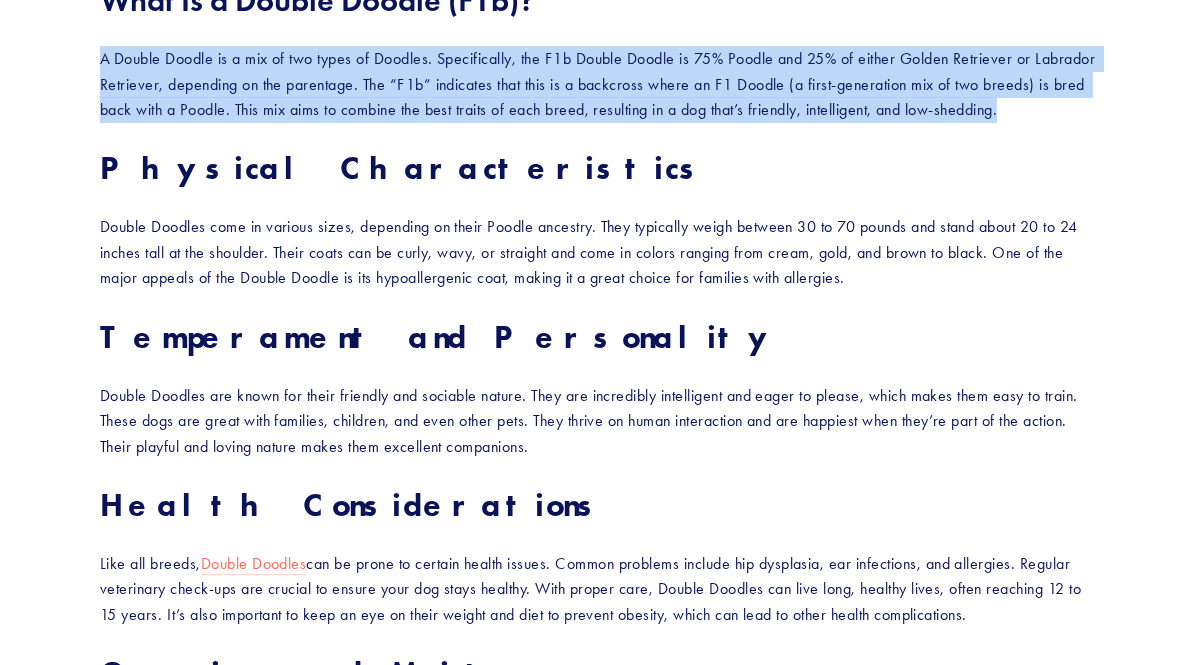 click on "A Double Doodle is a mix of two types of Doodles. Specifically, the F1b Double Doodle is 75% Poodle and 25% of either Golden Retriever or Labrador Retriever, depending on the parentage. The “F1b” indicates that this is a backcross where an F1 Doodle (a first-generation mix of two breeds) is bred back with a Poodle. This mix aims to combine the best traits of each breed, resulting in a dog that’s friendly, intelligent, and low-shedding." at bounding box center (600, 84) 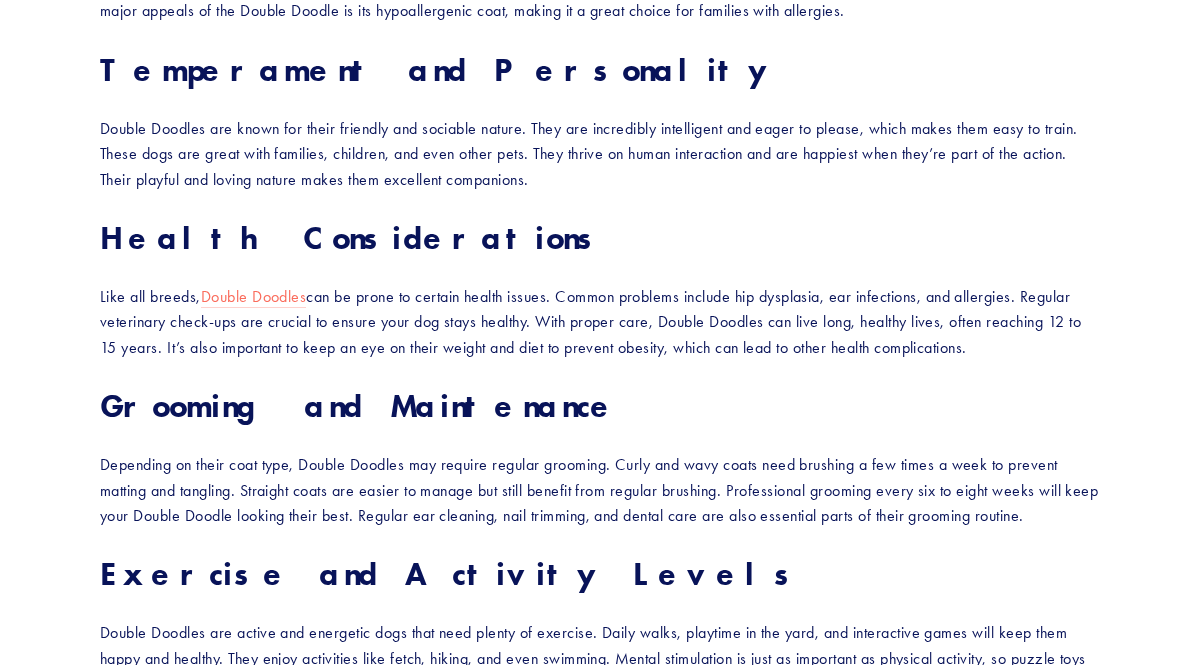scroll, scrollTop: 1592, scrollLeft: 0, axis: vertical 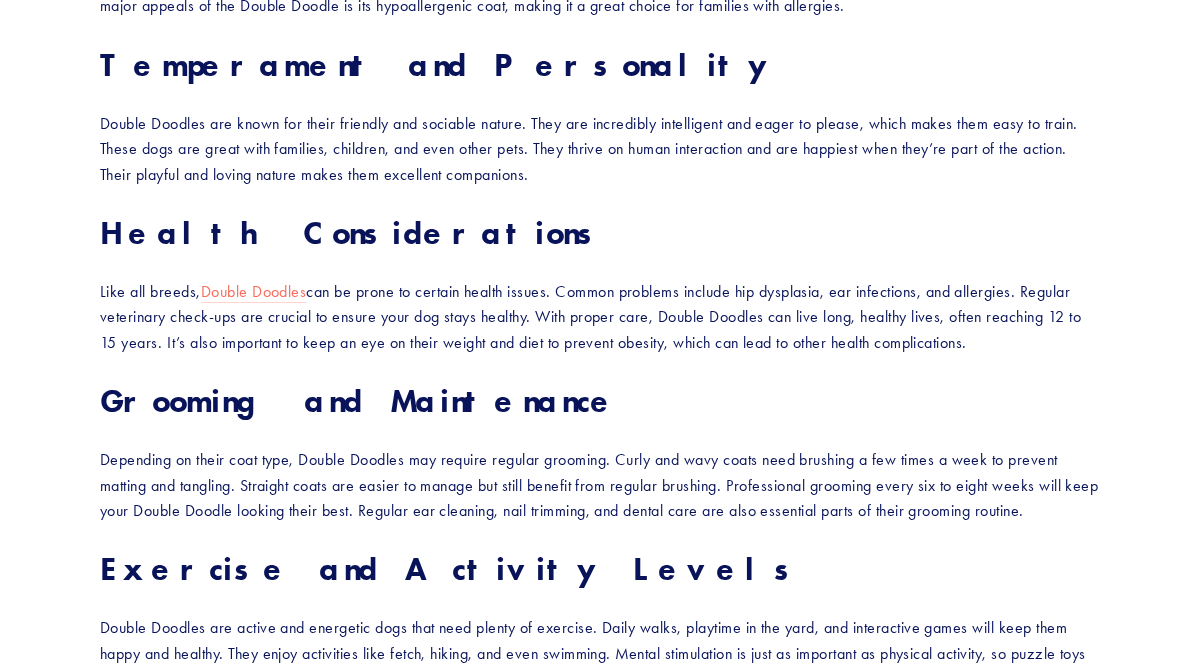click on "Double Doodles are known for their friendly and sociable nature. They are incredibly intelligent and eager to please, which makes them easy to train. These dogs are great with families, children, and even other pets. They thrive on human interaction and are happiest when they’re part of the action. Their playful and loving nature makes them excellent companions." at bounding box center [600, 149] 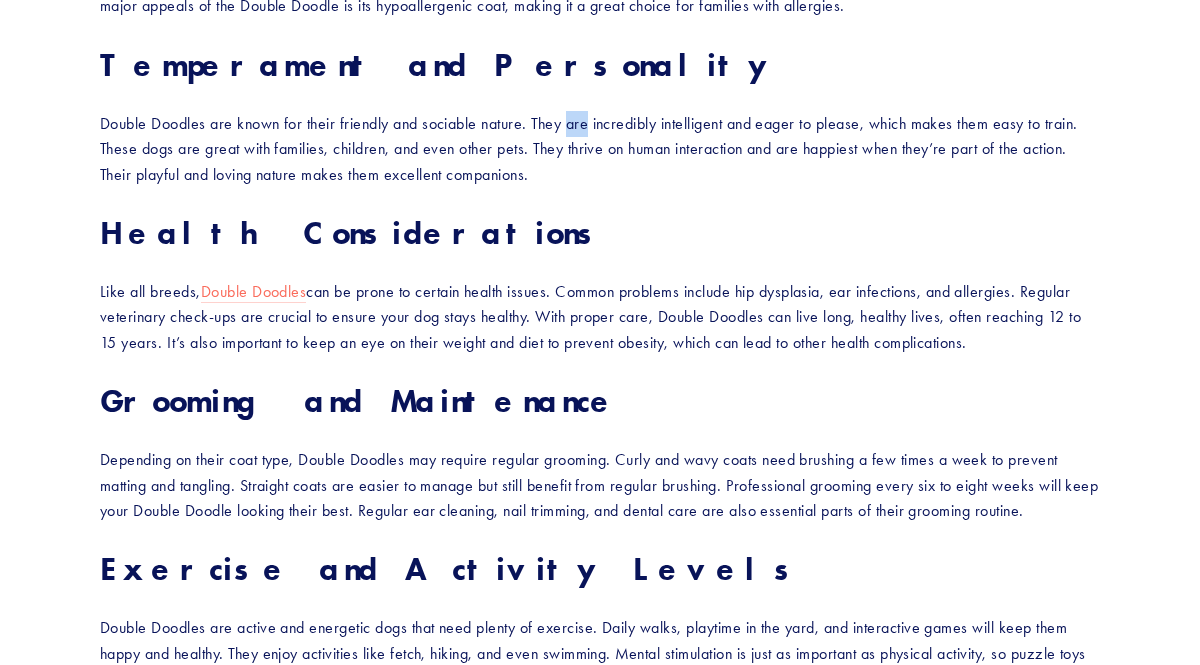 click on "Double Doodles are known for their friendly and sociable nature. They are incredibly intelligent and eager to please, which makes them easy to train. These dogs are great with families, children, and even other pets. They thrive on human interaction and are happiest when they’re part of the action. Their playful and loving nature makes them excellent companions." at bounding box center [600, 149] 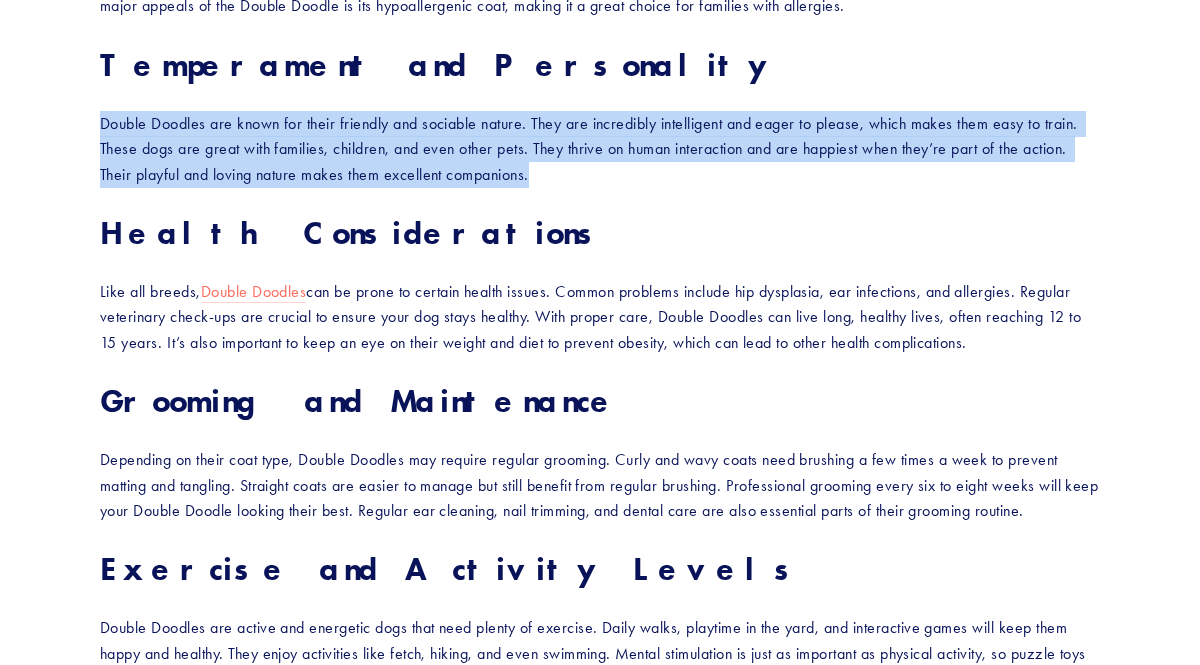 click on "Double Doodles are known for their friendly and sociable nature. They are incredibly intelligent and eager to please, which makes them easy to train. These dogs are great with families, children, and even other pets. They thrive on human interaction and are happiest when they’re part of the action. Their playful and loving nature makes them excellent companions." at bounding box center [600, 149] 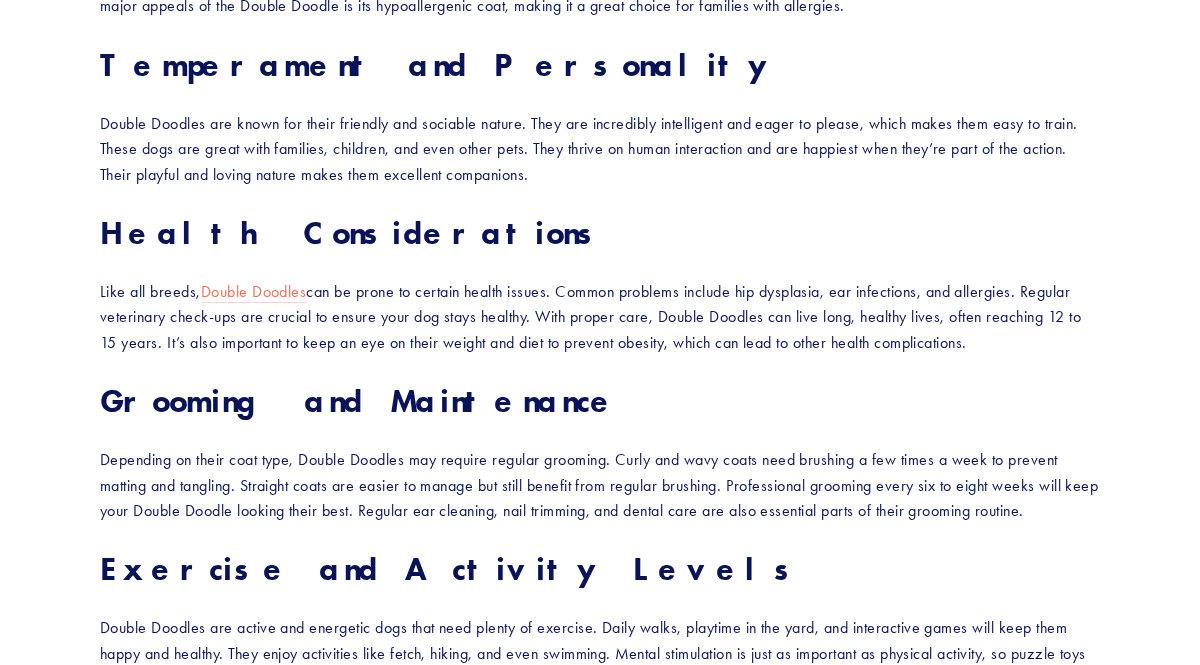 click on "Double Doodles are known for their friendly and sociable nature. They are incredibly intelligent and eager to please, which makes them easy to train. These dogs are great with families, children, and even other pets. They thrive on human interaction and are happiest when they’re part of the action. Their playful and loving nature makes them excellent companions." at bounding box center [600, 149] 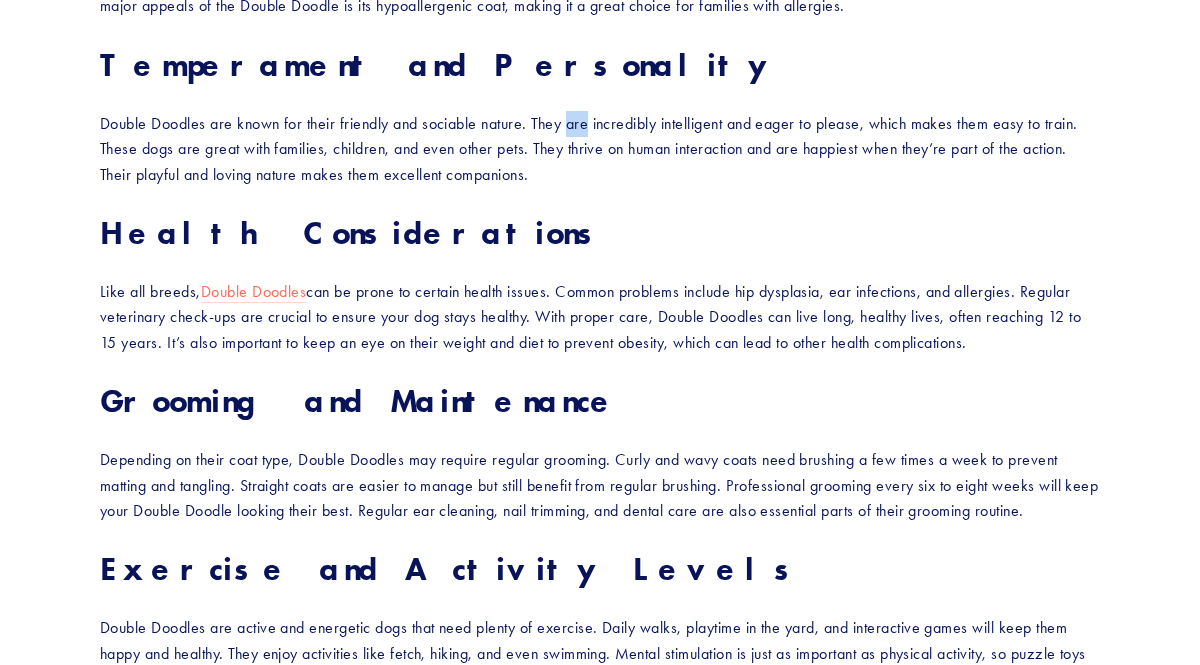 click on "Double Doodles are known for their friendly and sociable nature. They are incredibly intelligent and eager to please, which makes them easy to train. These dogs are great with families, children, and even other pets. They thrive on human interaction and are happiest when they’re part of the action. Their playful and loving nature makes them excellent companions." at bounding box center (600, 149) 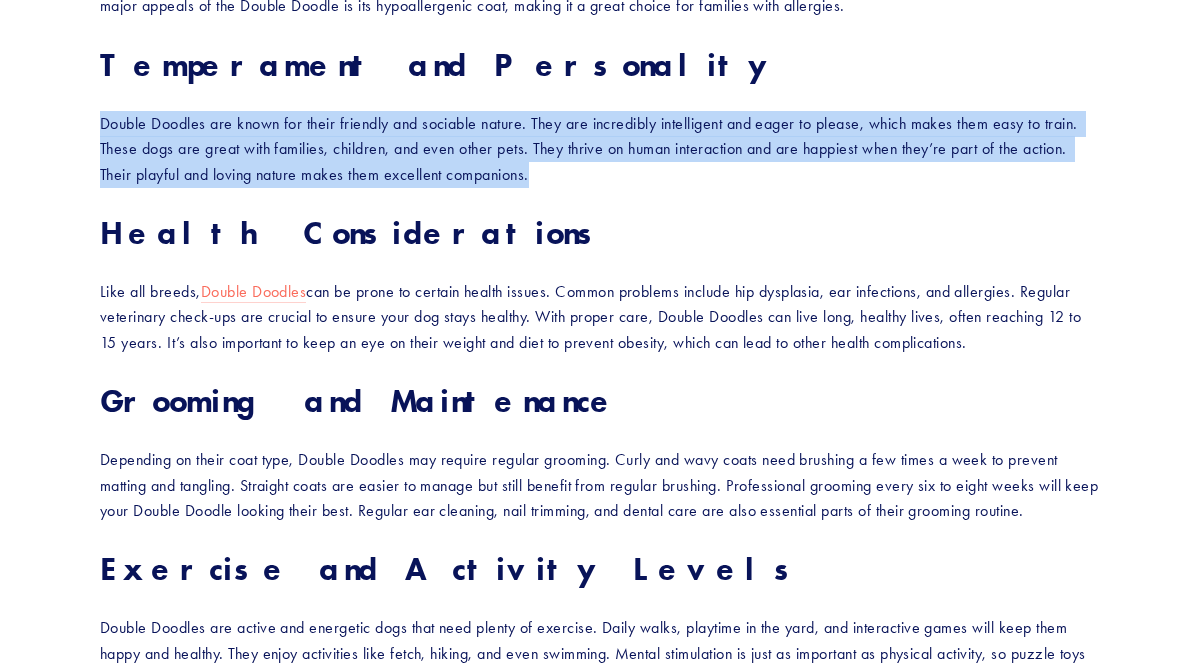 click on "Double Doodles are known for their friendly and sociable nature. They are incredibly intelligent and eager to please, which makes them easy to train. These dogs are great with families, children, and even other pets. They thrive on human interaction and are happiest when they’re part of the action. Their playful and loving nature makes them excellent companions." at bounding box center [600, 149] 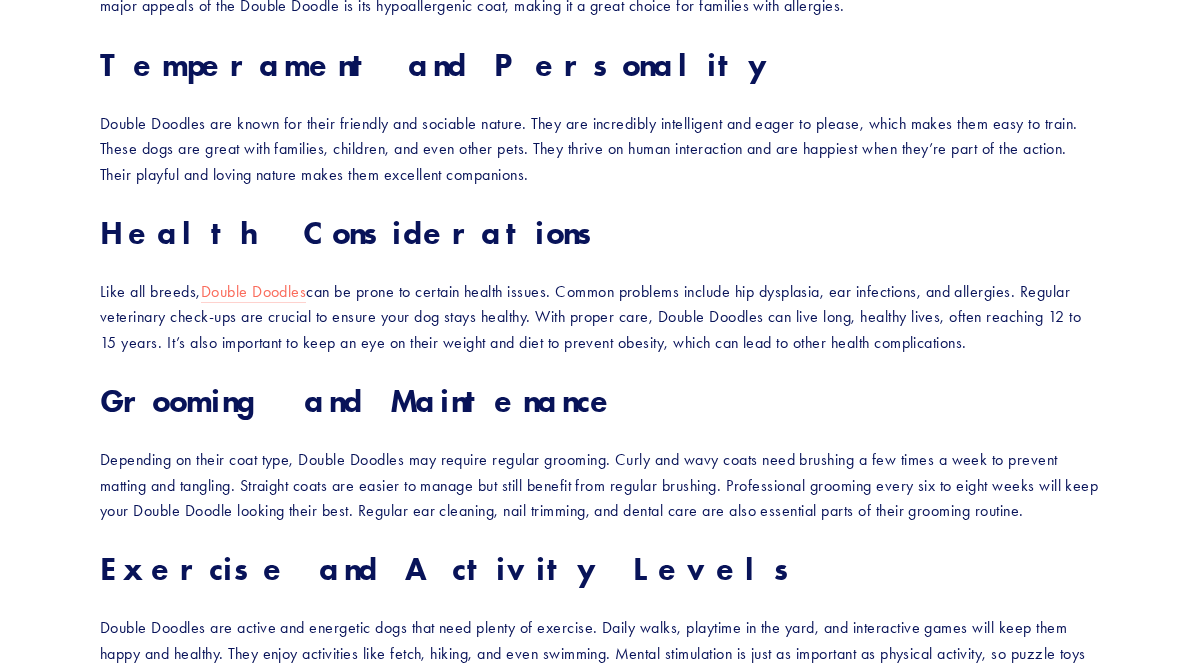 click on "Double Doodles are known for their friendly and sociable nature. They are incredibly intelligent and eager to please, which makes them easy to train. These dogs are great with families, children, and even other pets. They thrive on human interaction and are happiest when they’re part of the action. Their playful and loving nature makes them excellent companions." at bounding box center [600, 149] 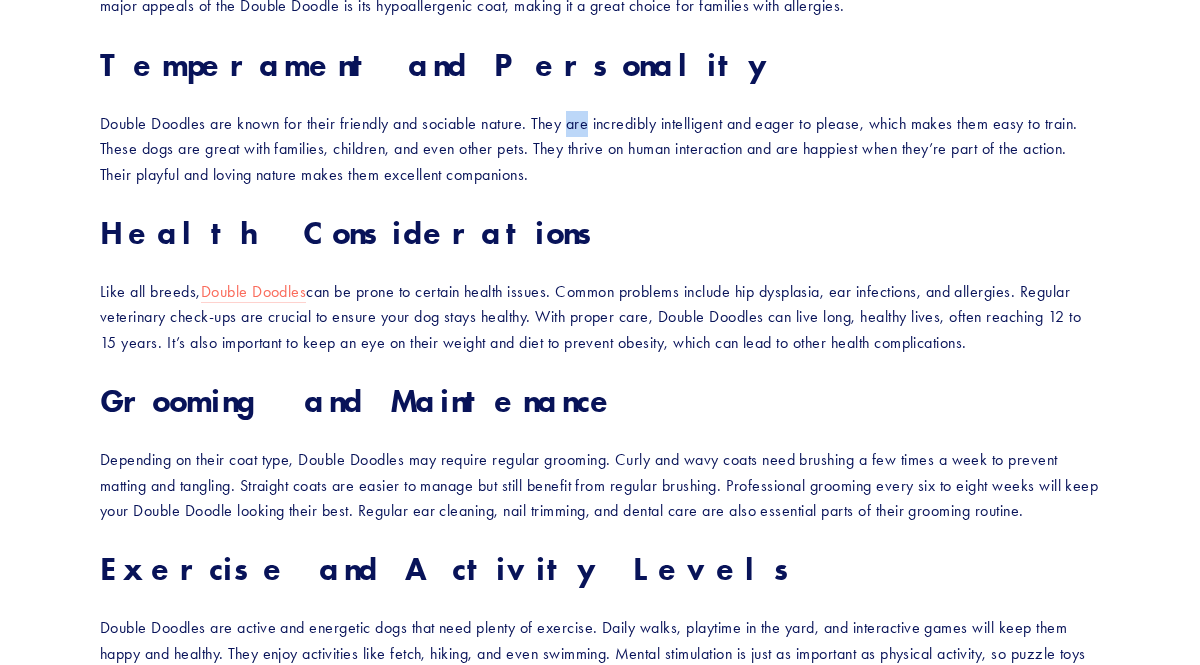 click on "Double Doodles are known for their friendly and sociable nature. They are incredibly intelligent and eager to please, which makes them easy to train. These dogs are great with families, children, and even other pets. They thrive on human interaction and are happiest when they’re part of the action. Their playful and loving nature makes them excellent companions." at bounding box center [600, 149] 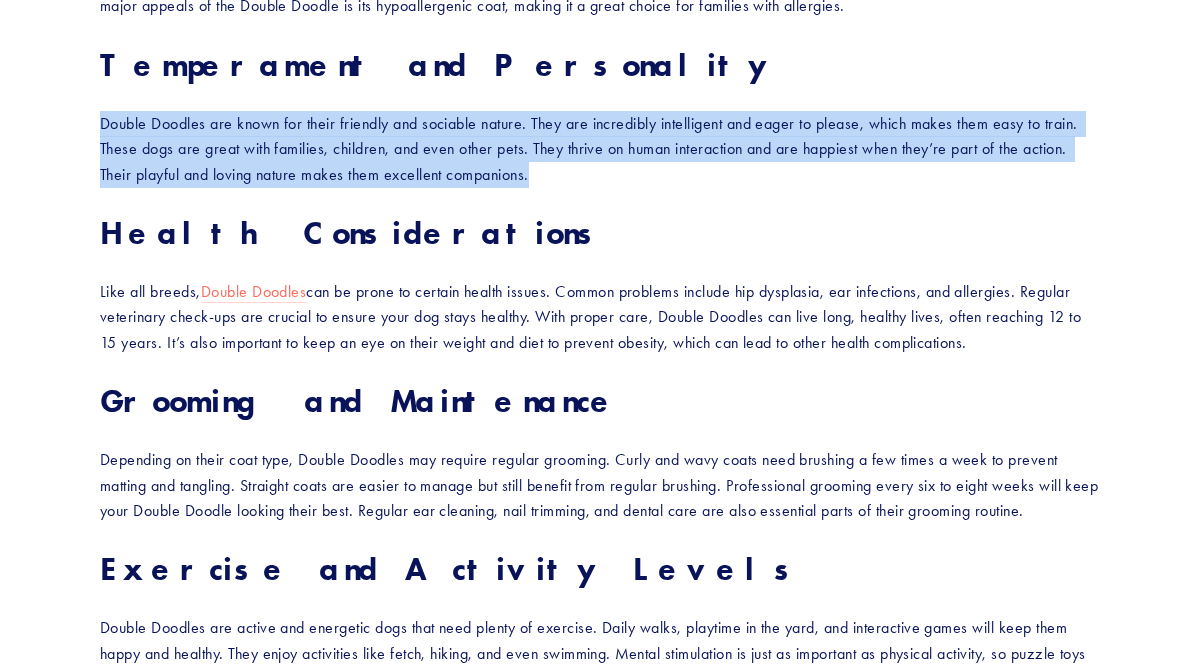 click on "Double Doodles are known for their friendly and sociable nature. They are incredibly intelligent and eager to please, which makes them easy to train. These dogs are great with families, children, and even other pets. They thrive on human interaction and are happiest when they’re part of the action. Their playful and loving nature makes them excellent companions." at bounding box center [600, 149] 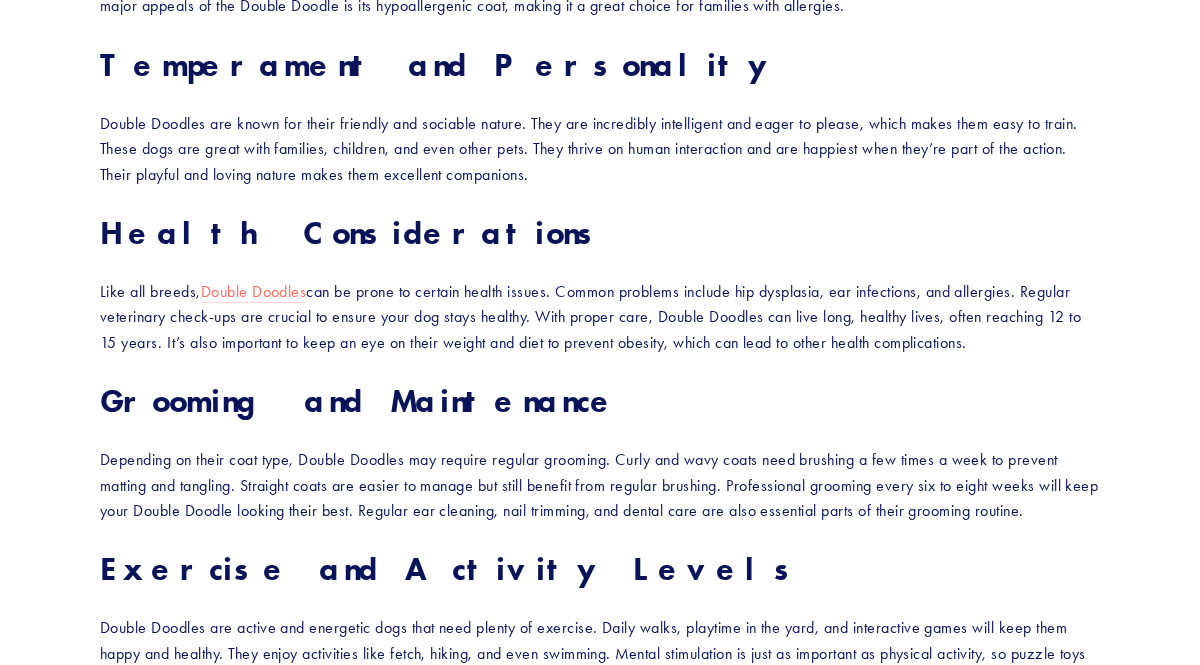 click on "Double Doodles are known for their friendly and sociable nature. They are incredibly intelligent and eager to please, which makes them easy to train. These dogs are great with families, children, and even other pets. They thrive on human interaction and are happiest when they’re part of the action. Their playful and loving nature makes them excellent companions." at bounding box center (600, 149) 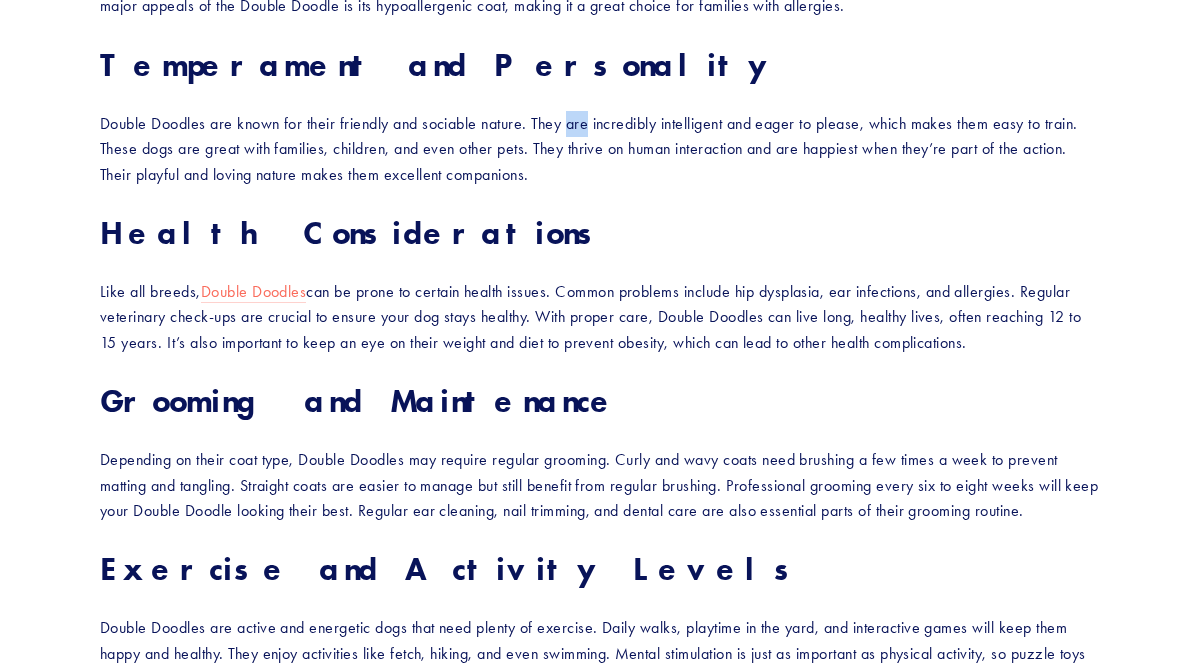 click on "Double Doodles are known for their friendly and sociable nature. They are incredibly intelligent and eager to please, which makes them easy to train. These dogs are great with families, children, and even other pets. They thrive on human interaction and are happiest when they’re part of the action. Their playful and loving nature makes them excellent companions." at bounding box center [600, 149] 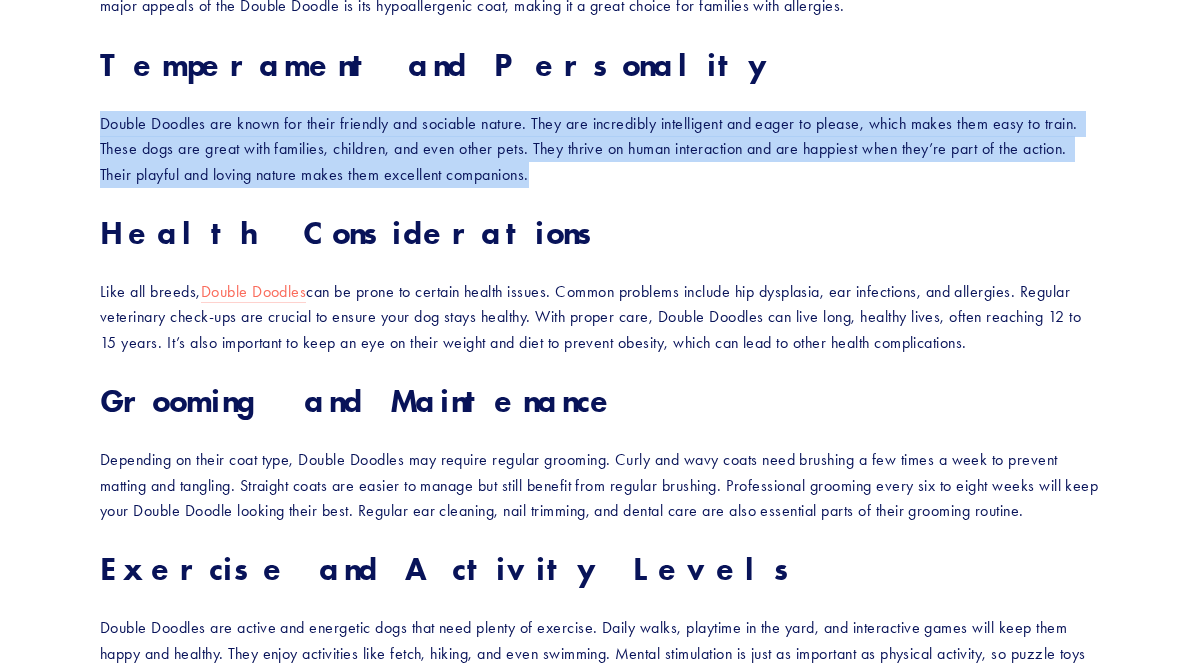 click on "Double Doodles are known for their friendly and sociable nature. They are incredibly intelligent and eager to please, which makes them easy to train. These dogs are great with families, children, and even other pets. They thrive on human interaction and are happiest when they’re part of the action. Their playful and loving nature makes them excellent companions." at bounding box center (600, 149) 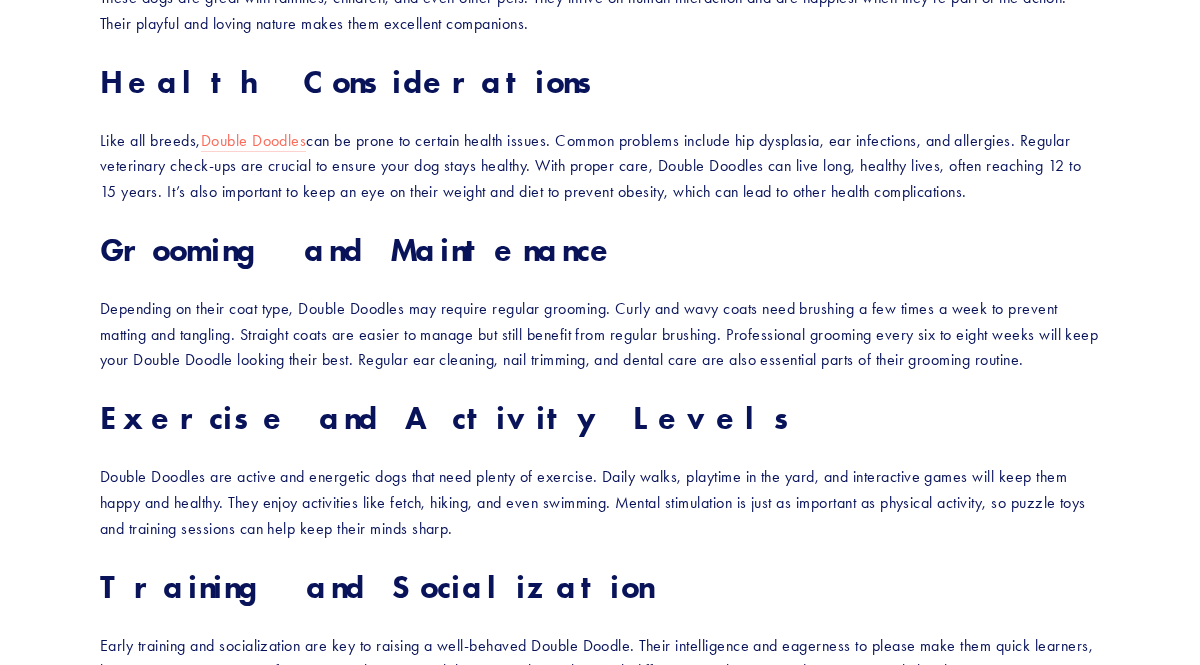 scroll, scrollTop: 1744, scrollLeft: 0, axis: vertical 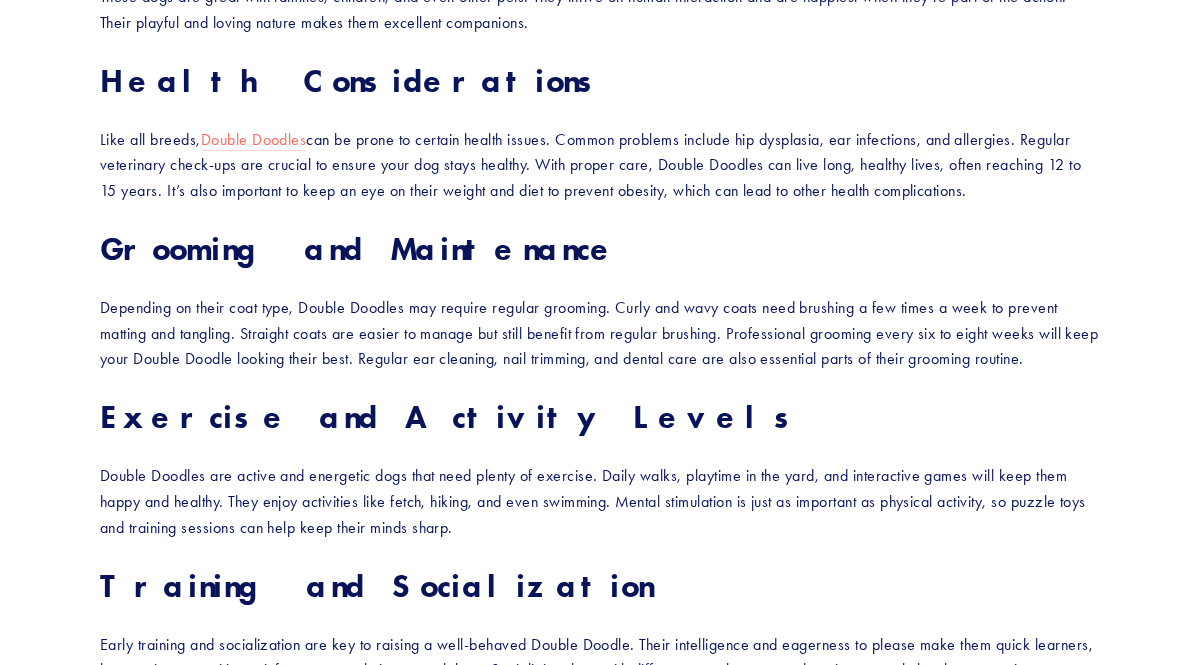 click on "Like all breeds, Double Doodles can be prone to certain health issues. Common problems include hip dysplasia, ear infections, and allergies. Regular veterinary check-ups are crucial to ensure your dog stays healthy. With proper care, Double Doodles can live long, healthy lives, often reaching 12 to 15 years. It’s also important to keep an eye on their weight and diet to prevent obesity, which can lead to other health complications." at bounding box center (600, 165) 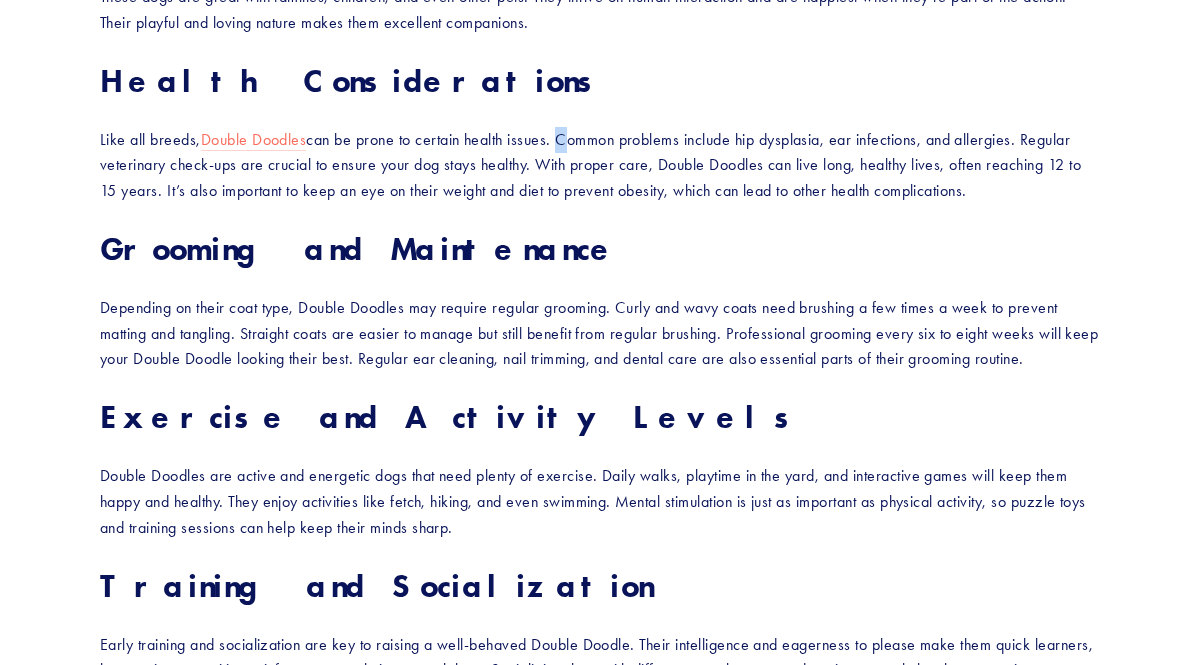 click on "Like all breeds, Double Doodles can be prone to certain health issues. Common problems include hip dysplasia, ear infections, and allergies. Regular veterinary check-ups are crucial to ensure your dog stays healthy. With proper care, Double Doodles can live long, healthy lives, often reaching 12 to 15 years. It’s also important to keep an eye on their weight and diet to prevent obesity, which can lead to other health complications." at bounding box center (600, 165) 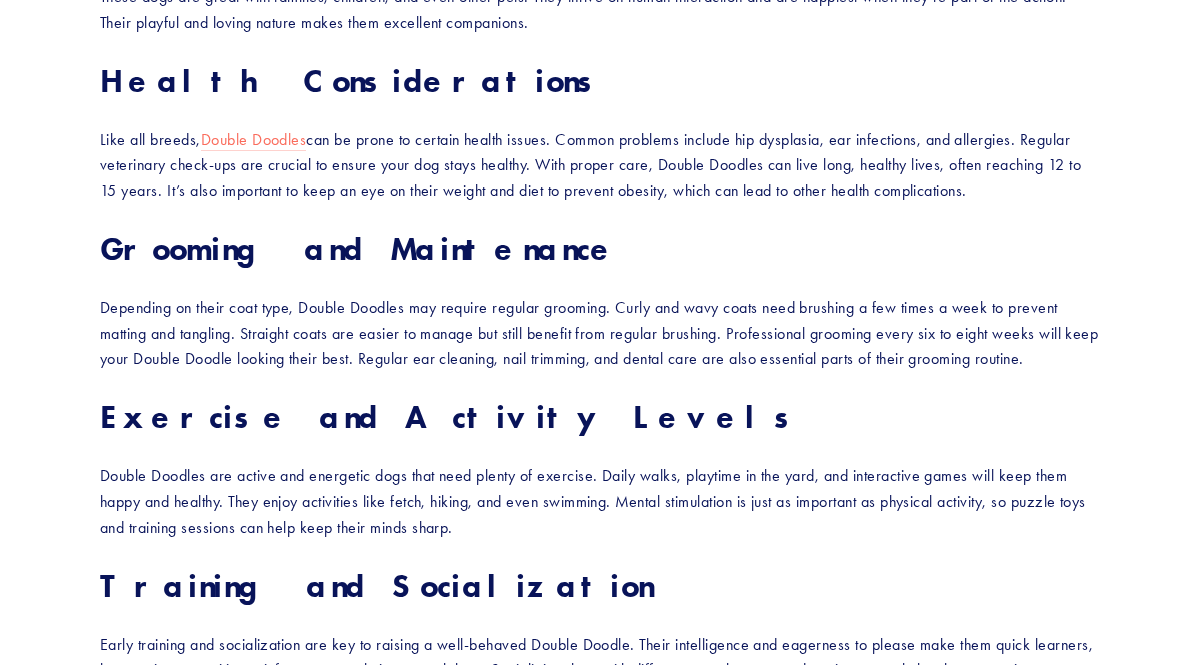 click on "Like all breeds, Double Doodles can be prone to certain health issues. Common problems include hip dysplasia, ear infections, and allergies. Regular veterinary check-ups are crucial to ensure your dog stays healthy. With proper care, Double Doodles can live long, healthy lives, often reaching 12 to 15 years. It’s also important to keep an eye on their weight and diet to prevent obesity, which can lead to other health complications." at bounding box center [600, 165] 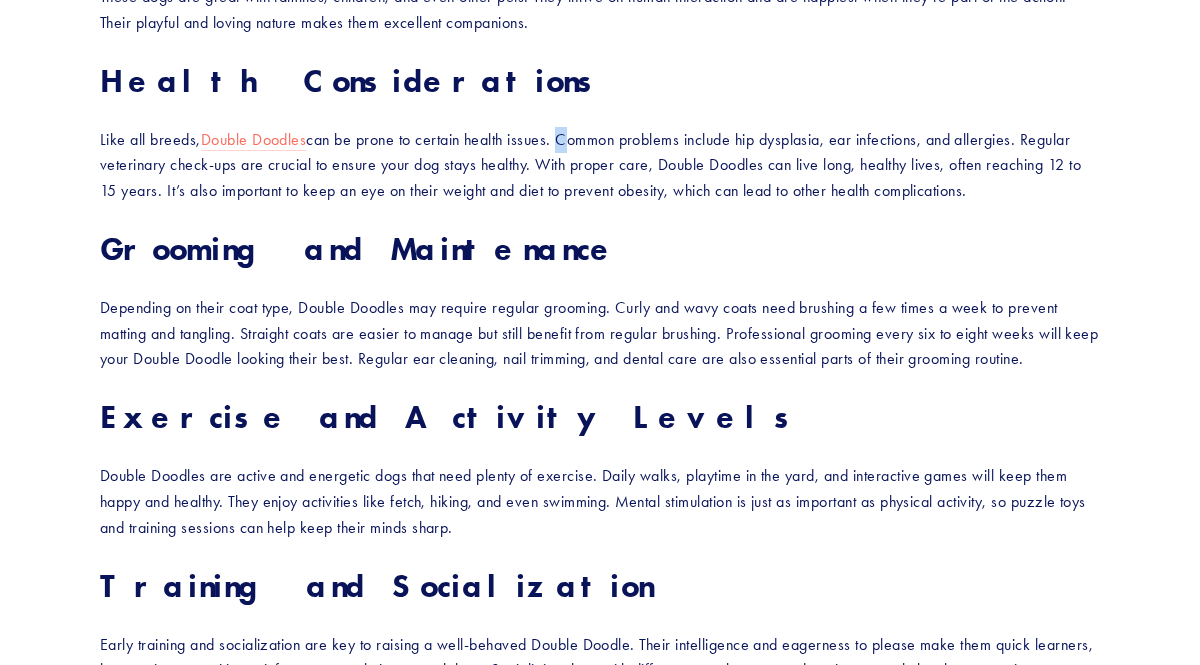 click on "Like all breeds, Double Doodles can be prone to certain health issues. Common problems include hip dysplasia, ear infections, and allergies. Regular veterinary check-ups are crucial to ensure your dog stays healthy. With proper care, Double Doodles can live long, healthy lives, often reaching 12 to 15 years. It’s also important to keep an eye on their weight and diet to prevent obesity, which can lead to other health complications." at bounding box center [600, 165] 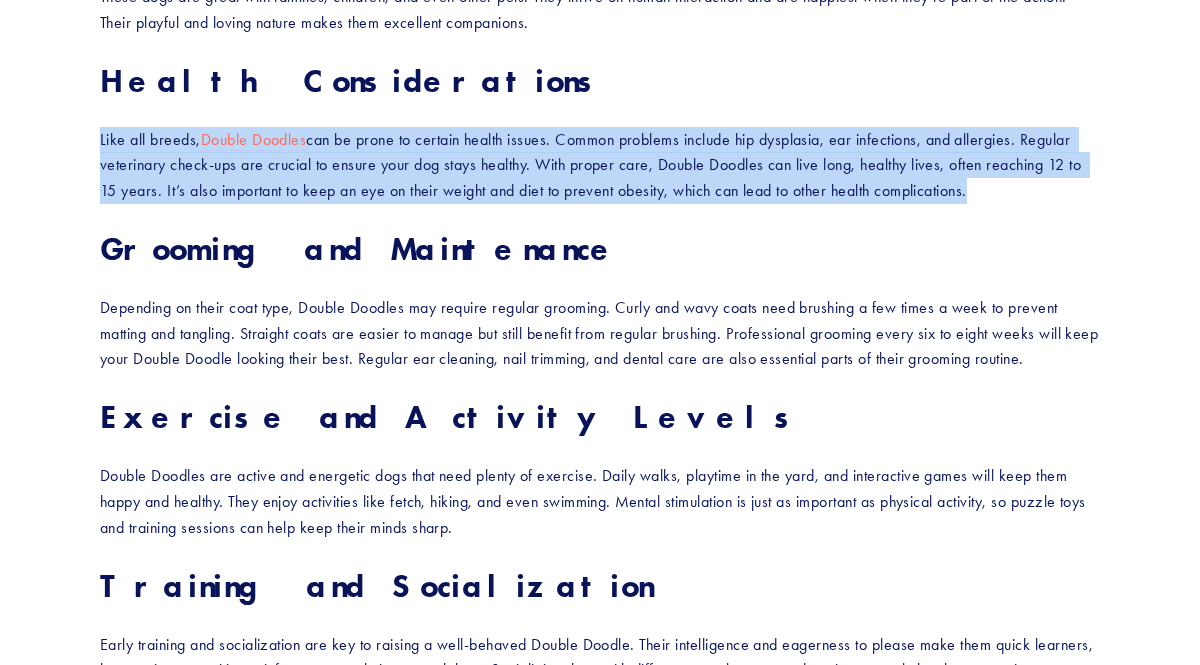 click on "Like all breeds, Double Doodles can be prone to certain health issues. Common problems include hip dysplasia, ear infections, and allergies. Regular veterinary check-ups are crucial to ensure your dog stays healthy. With proper care, Double Doodles can live long, healthy lives, often reaching 12 to 15 years. It’s also important to keep an eye on their weight and diet to prevent obesity, which can lead to other health complications." at bounding box center [600, 165] 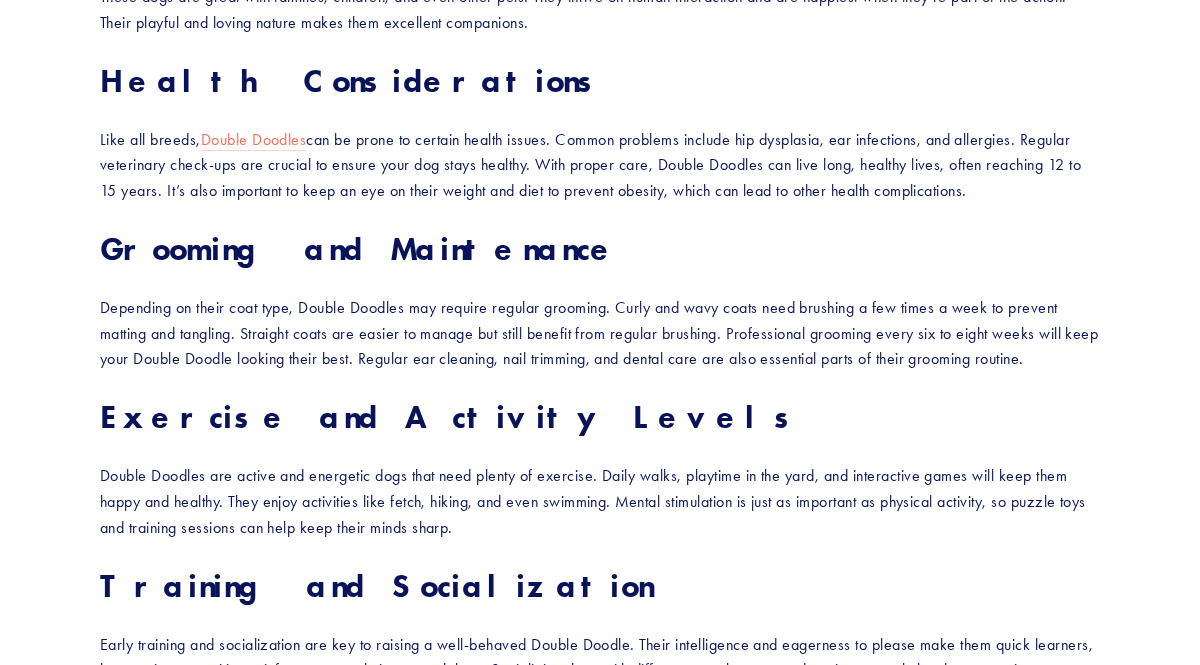 click on "Like all breeds, Double Doodles can be prone to certain health issues. Common problems include hip dysplasia, ear infections, and allergies. Regular veterinary check-ups are crucial to ensure your dog stays healthy. With proper care, Double Doodles can live long, healthy lives, often reaching 12 to 15 years. It’s also important to keep an eye on their weight and diet to prevent obesity, which can lead to other health complications." at bounding box center (600, 165) 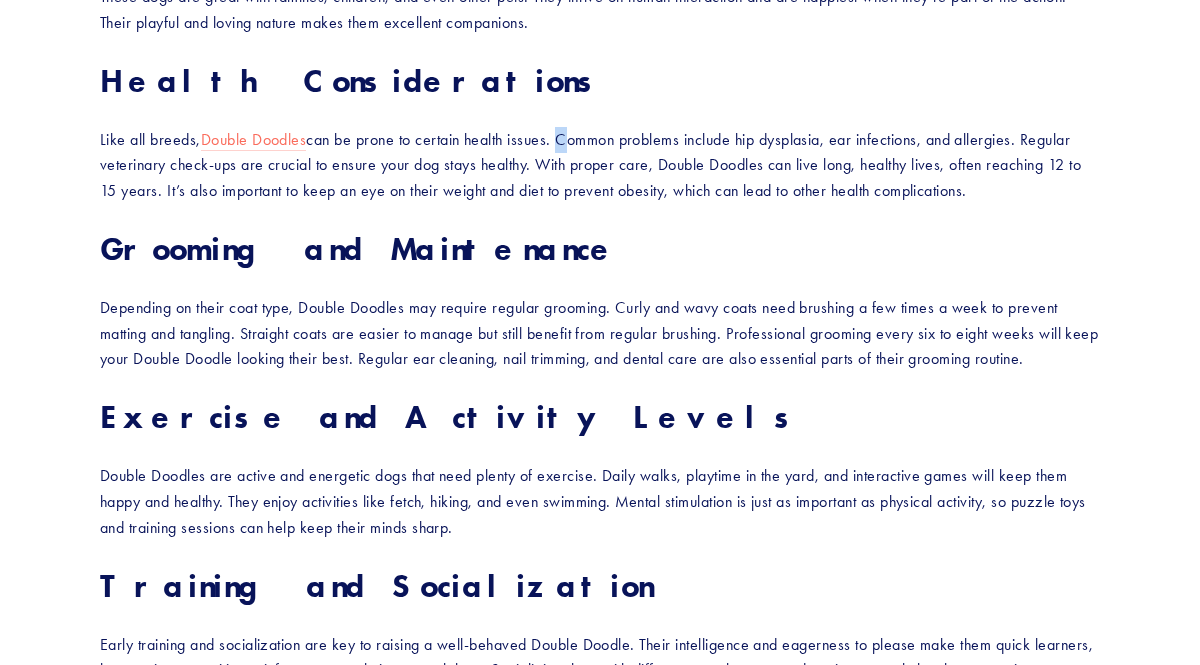 click on "Like all breeds, Double Doodles can be prone to certain health issues. Common problems include hip dysplasia, ear infections, and allergies. Regular veterinary check-ups are crucial to ensure your dog stays healthy. With proper care, Double Doodles can live long, healthy lives, often reaching 12 to 15 years. It’s also important to keep an eye on their weight and diet to prevent obesity, which can lead to other health complications." at bounding box center (600, 165) 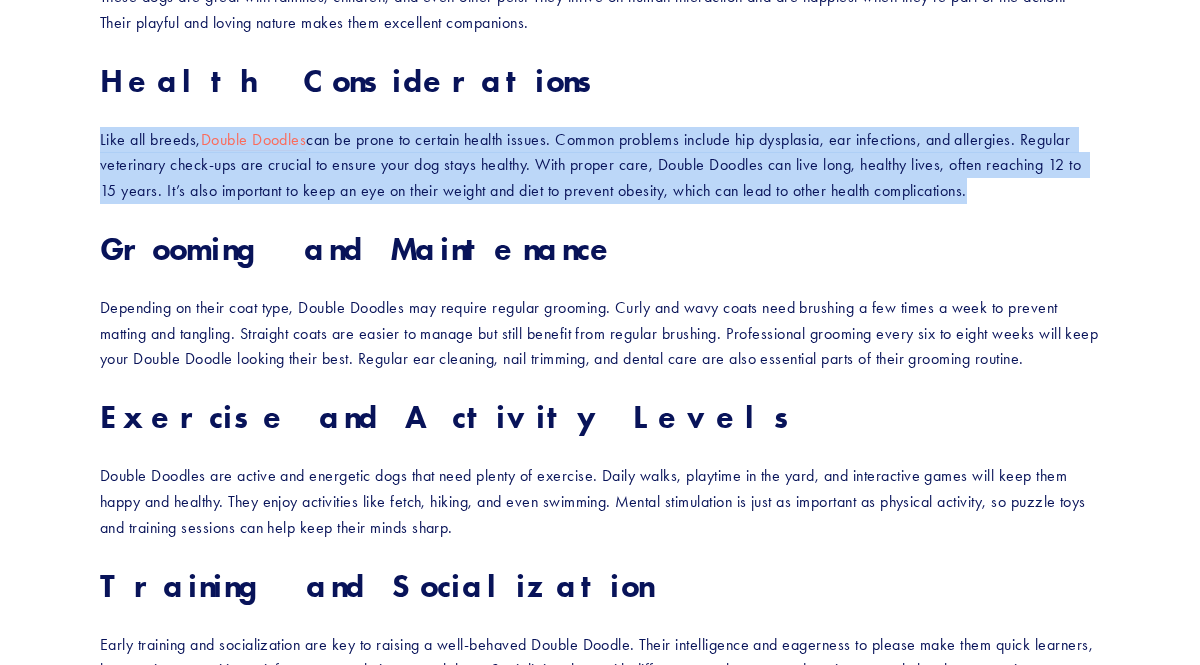 click on "Like all breeds, Double Doodles can be prone to certain health issues. Common problems include hip dysplasia, ear infections, and allergies. Regular veterinary check-ups are crucial to ensure your dog stays healthy. With proper care, Double Doodles can live long, healthy lives, often reaching 12 to 15 years. It’s also important to keep an eye on their weight and diet to prevent obesity, which can lead to other health complications." at bounding box center [600, 165] 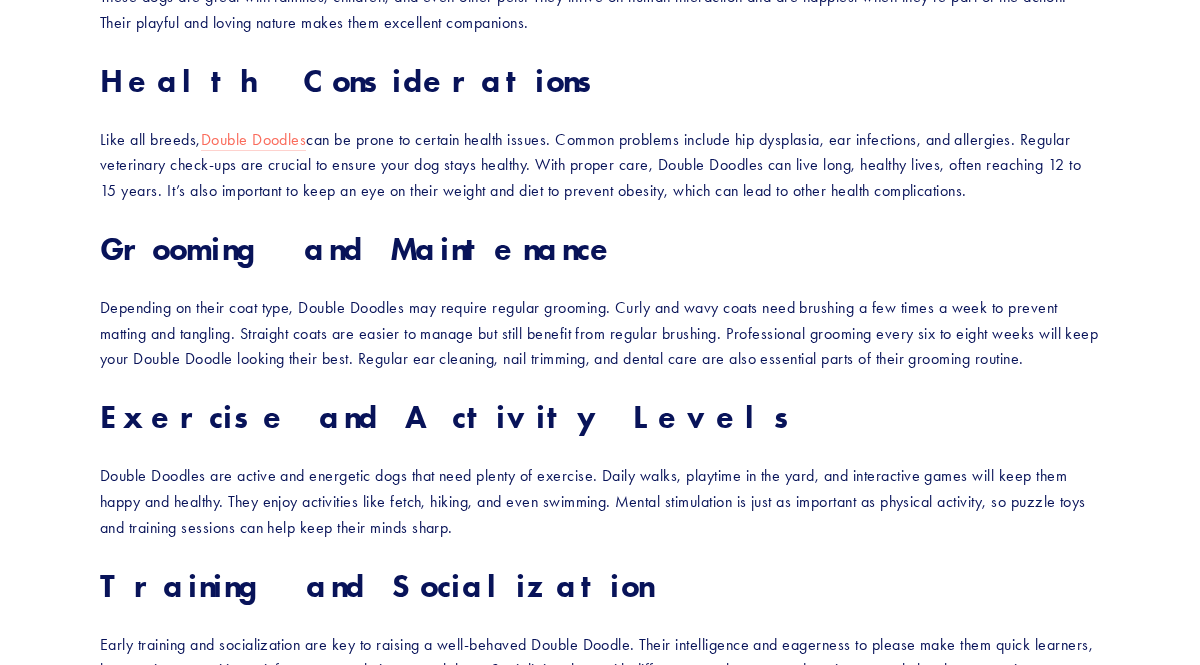 click on "Like all breeds, Double Doodles can be prone to certain health issues. Common problems include hip dysplasia, ear infections, and allergies. Regular veterinary check-ups are crucial to ensure your dog stays healthy. With proper care, Double Doodles can live long, healthy lives, often reaching 12 to 15 years. It’s also important to keep an eye on their weight and diet to prevent obesity, which can lead to other health complications." at bounding box center (600, 165) 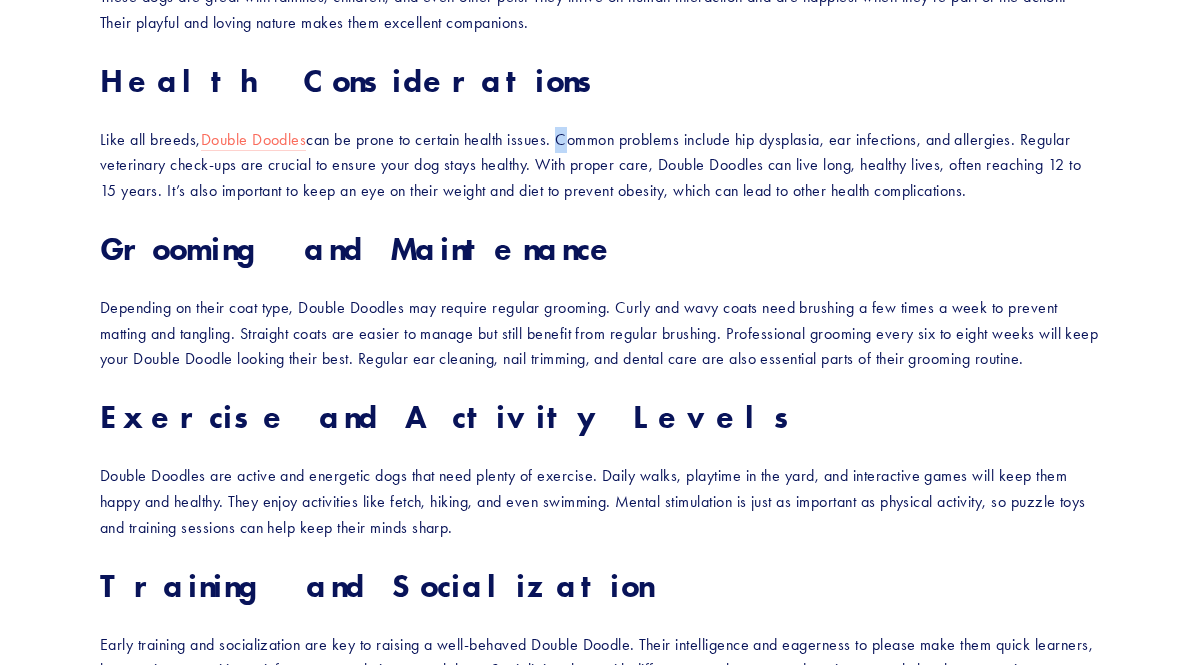 click on "Like all breeds, Double Doodles can be prone to certain health issues. Common problems include hip dysplasia, ear infections, and allergies. Regular veterinary check-ups are crucial to ensure your dog stays healthy. With proper care, Double Doodles can live long, healthy lives, often reaching 12 to 15 years. It’s also important to keep an eye on their weight and diet to prevent obesity, which can lead to other health complications." at bounding box center [600, 165] 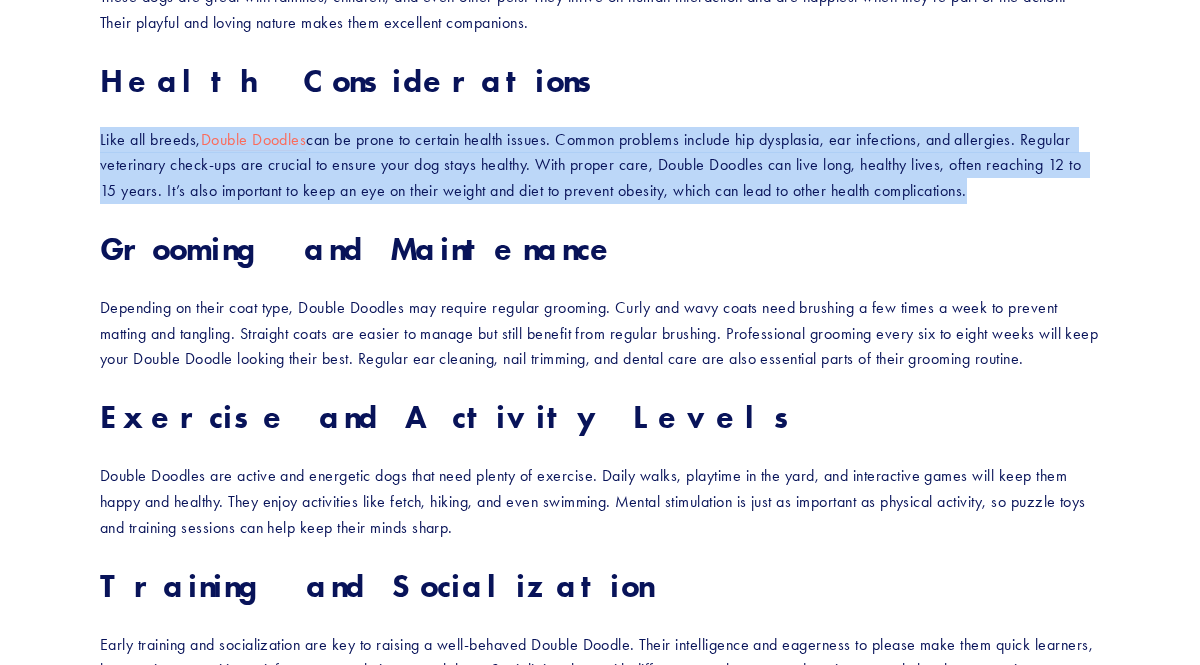 click on "Like all breeds, Double Doodles can be prone to certain health issues. Common problems include hip dysplasia, ear infections, and allergies. Regular veterinary check-ups are crucial to ensure your dog stays healthy. With proper care, Double Doodles can live long, healthy lives, often reaching 12 to 15 years. It’s also important to keep an eye on their weight and diet to prevent obesity, which can lead to other health complications." at bounding box center [600, 165] 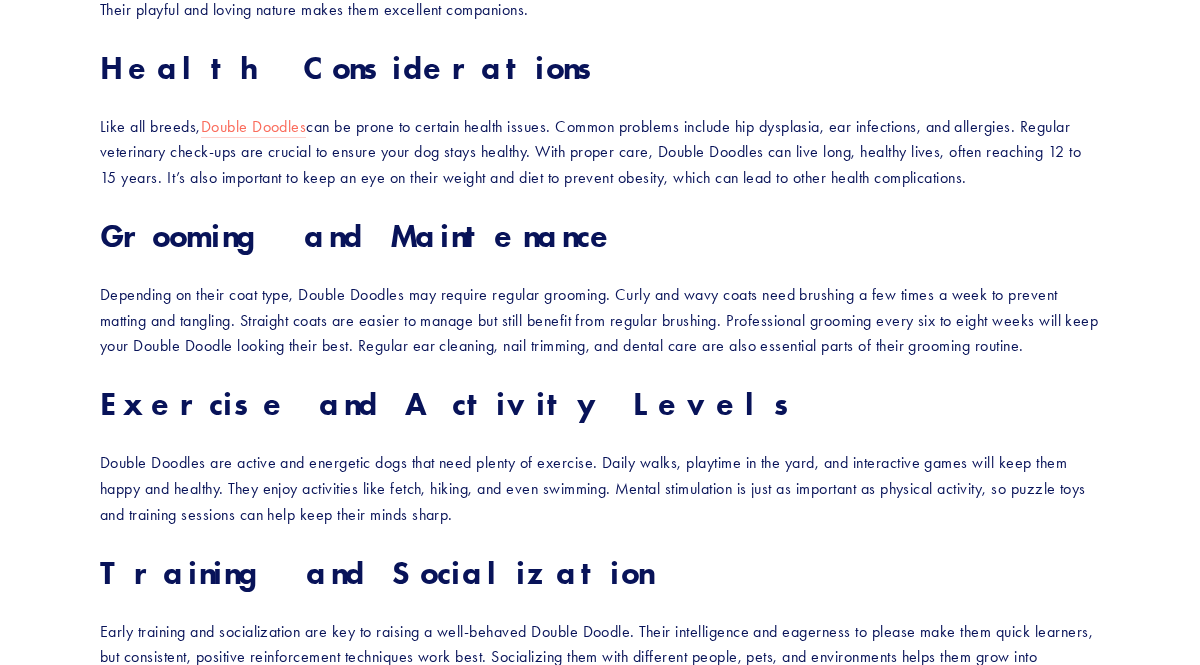 scroll, scrollTop: 1758, scrollLeft: 0, axis: vertical 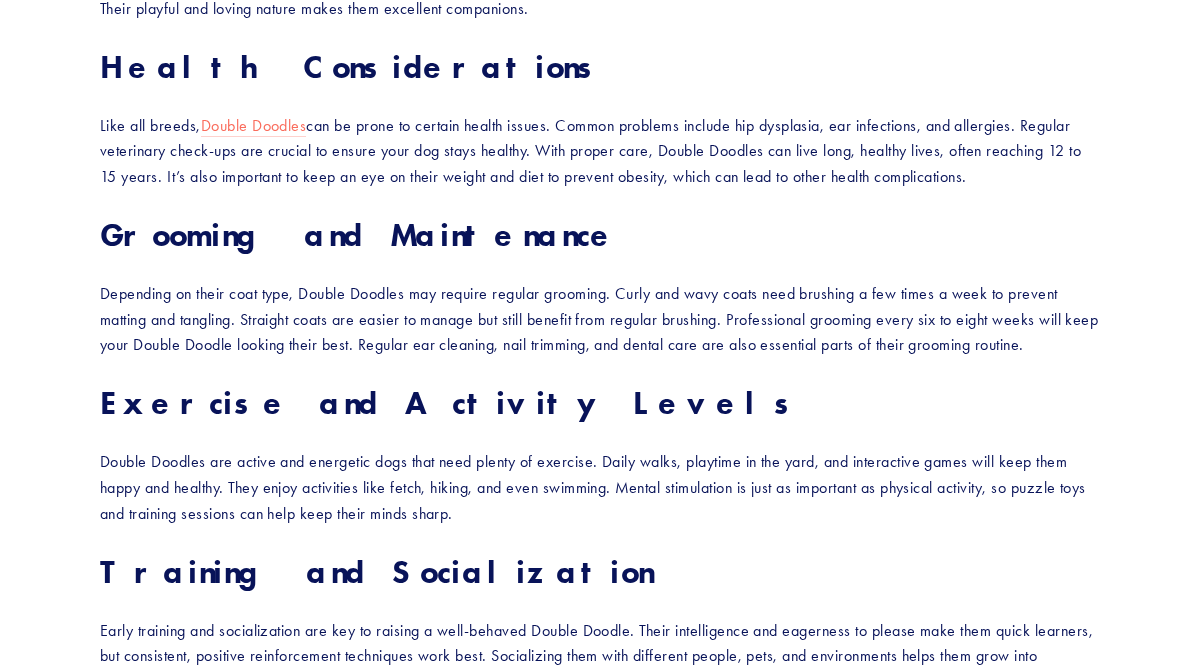 click on "Depending on their coat type, Double Doodles may require regular grooming. Curly and wavy coats need brushing a few times a week to prevent matting and tangling. Straight coats are easier to manage but still benefit from regular brushing. Professional grooming every six to eight weeks will keep your Double Doodle looking their best. Regular ear cleaning, nail trimming, and dental care are also essential parts of their grooming routine." at bounding box center [600, 319] 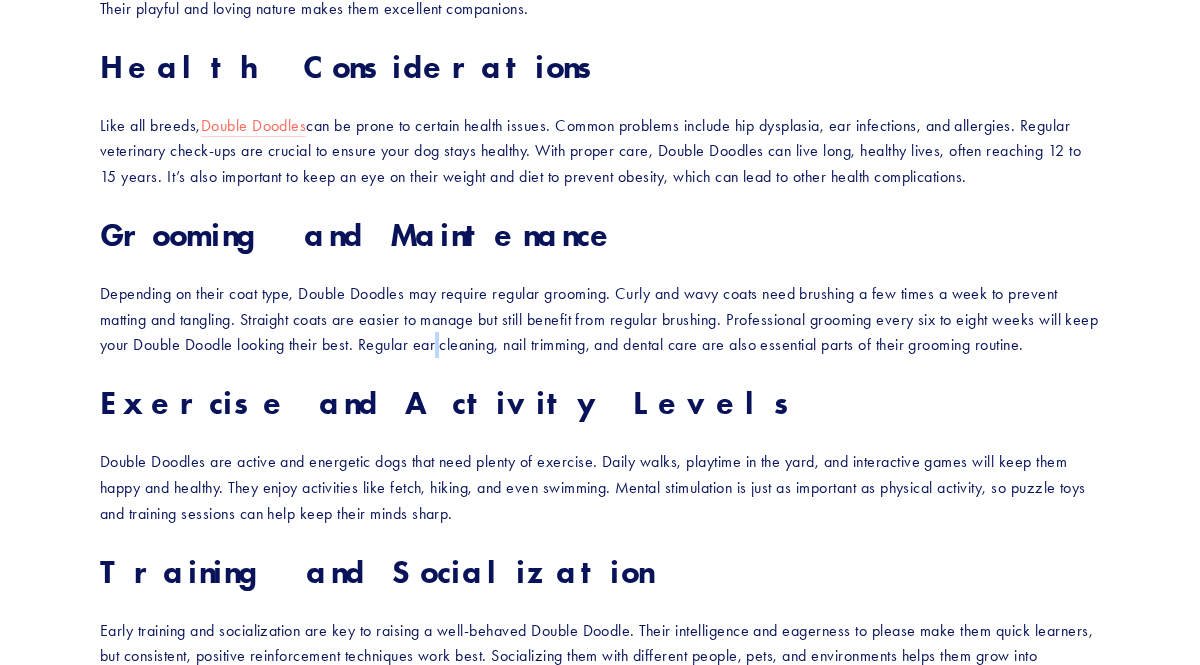 click on "Depending on their coat type, Double Doodles may require regular grooming. Curly and wavy coats need brushing a few times a week to prevent matting and tangling. Straight coats are easier to manage but still benefit from regular brushing. Professional grooming every six to eight weeks will keep your Double Doodle looking their best. Regular ear cleaning, nail trimming, and dental care are also essential parts of their grooming routine." at bounding box center (600, 319) 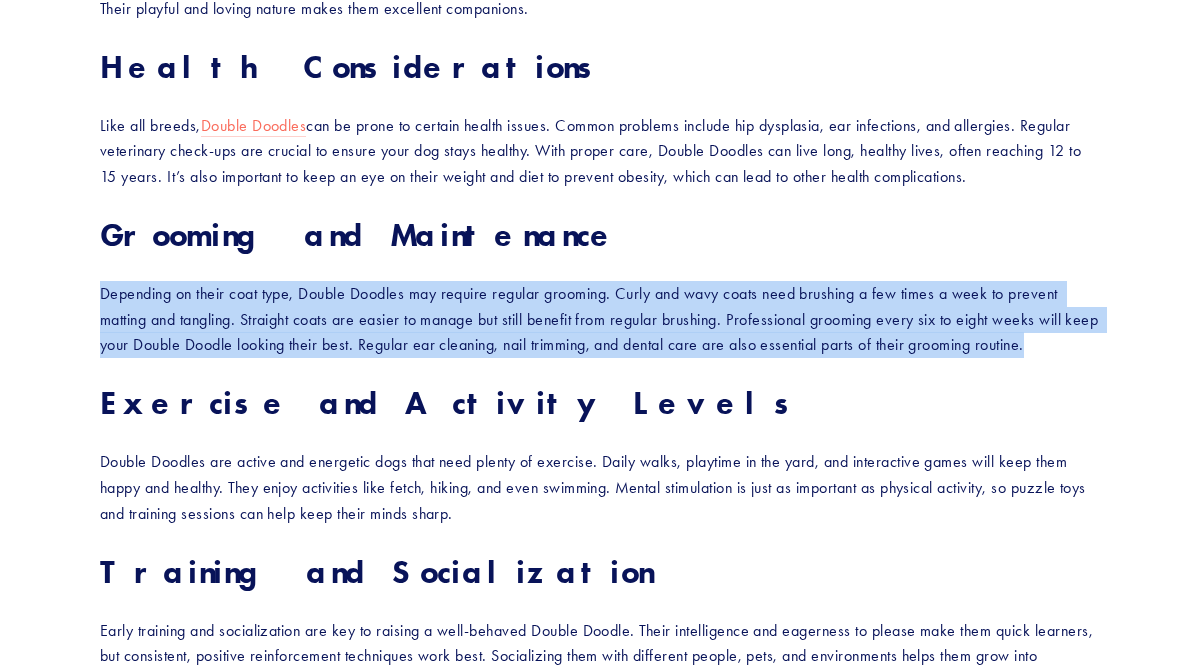 click on "Depending on their coat type, Double Doodles may require regular grooming. Curly and wavy coats need brushing a few times a week to prevent matting and tangling. Straight coats are easier to manage but still benefit from regular brushing. Professional grooming every six to eight weeks will keep your Double Doodle looking their best. Regular ear cleaning, nail trimming, and dental care are also essential parts of their grooming routine." at bounding box center [600, 319] 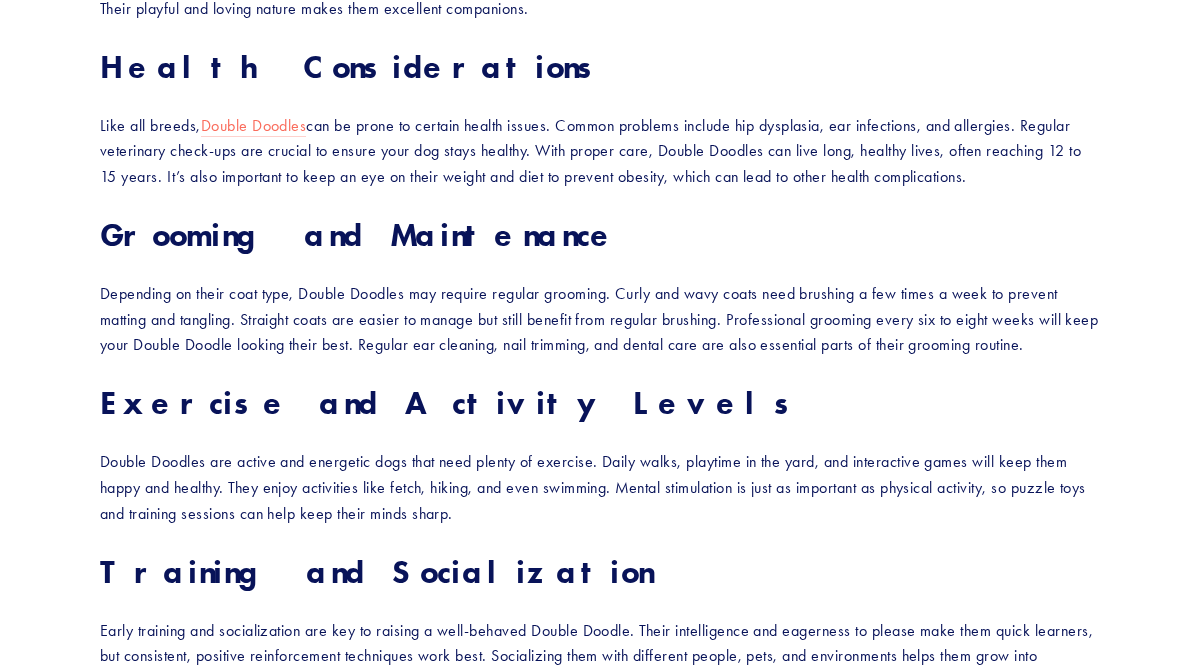 click on "Depending on their coat type, Double Doodles may require regular grooming. Curly and wavy coats need brushing a few times a week to prevent matting and tangling. Straight coats are easier to manage but still benefit from regular brushing. Professional grooming every six to eight weeks will keep your Double Doodle looking their best. Regular ear cleaning, nail trimming, and dental care are also essential parts of their grooming routine." at bounding box center (600, 319) 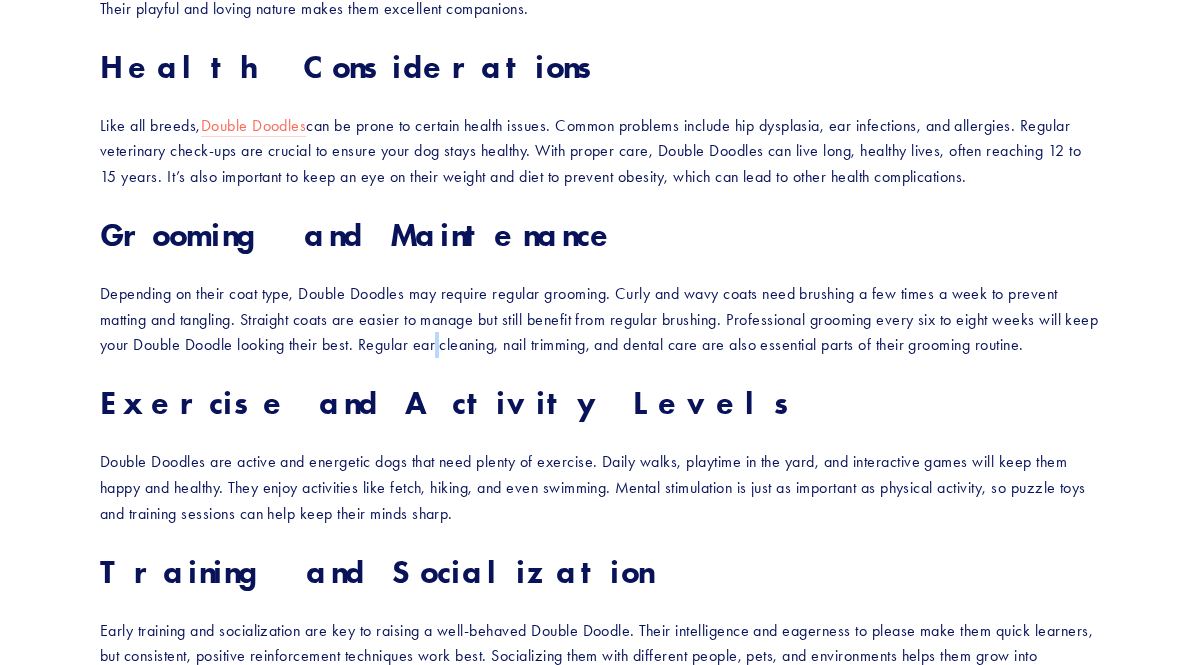 click on "Depending on their coat type, Double Doodles may require regular grooming. Curly and wavy coats need brushing a few times a week to prevent matting and tangling. Straight coats are easier to manage but still benefit from regular brushing. Professional grooming every six to eight weeks will keep your Double Doodle looking their best. Regular ear cleaning, nail trimming, and dental care are also essential parts of their grooming routine." at bounding box center (600, 319) 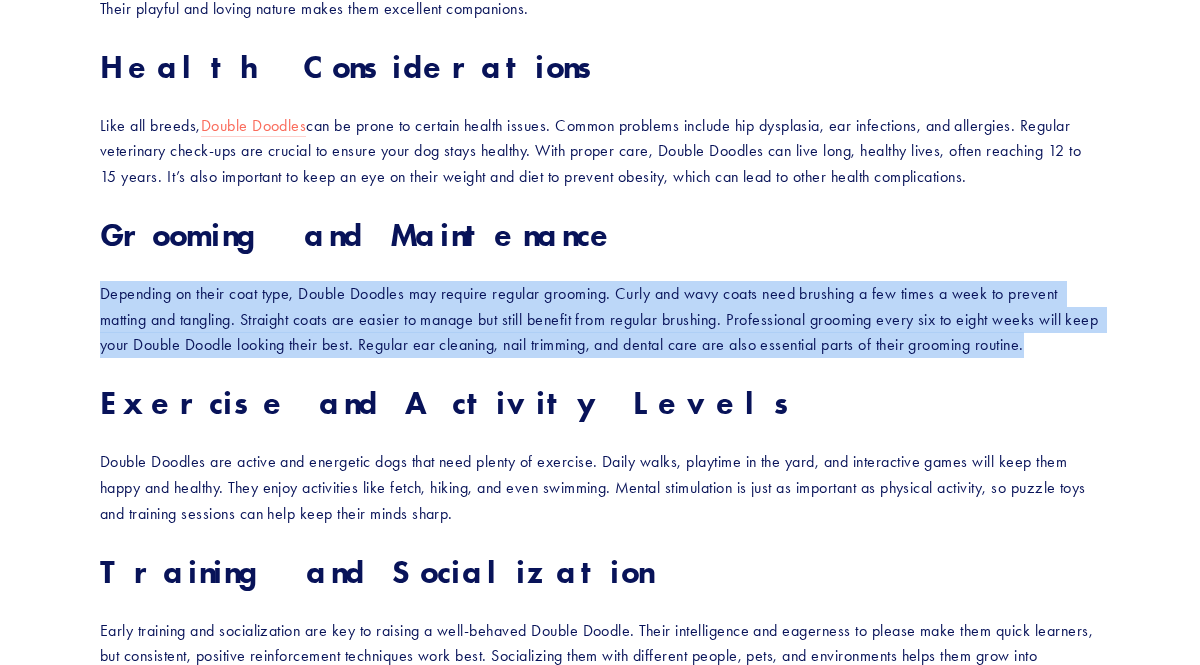 click on "Depending on their coat type, Double Doodles may require regular grooming. Curly and wavy coats need brushing a few times a week to prevent matting and tangling. Straight coats are easier to manage but still benefit from regular brushing. Professional grooming every six to eight weeks will keep your Double Doodle looking their best. Regular ear cleaning, nail trimming, and dental care are also essential parts of their grooming routine." at bounding box center [600, 319] 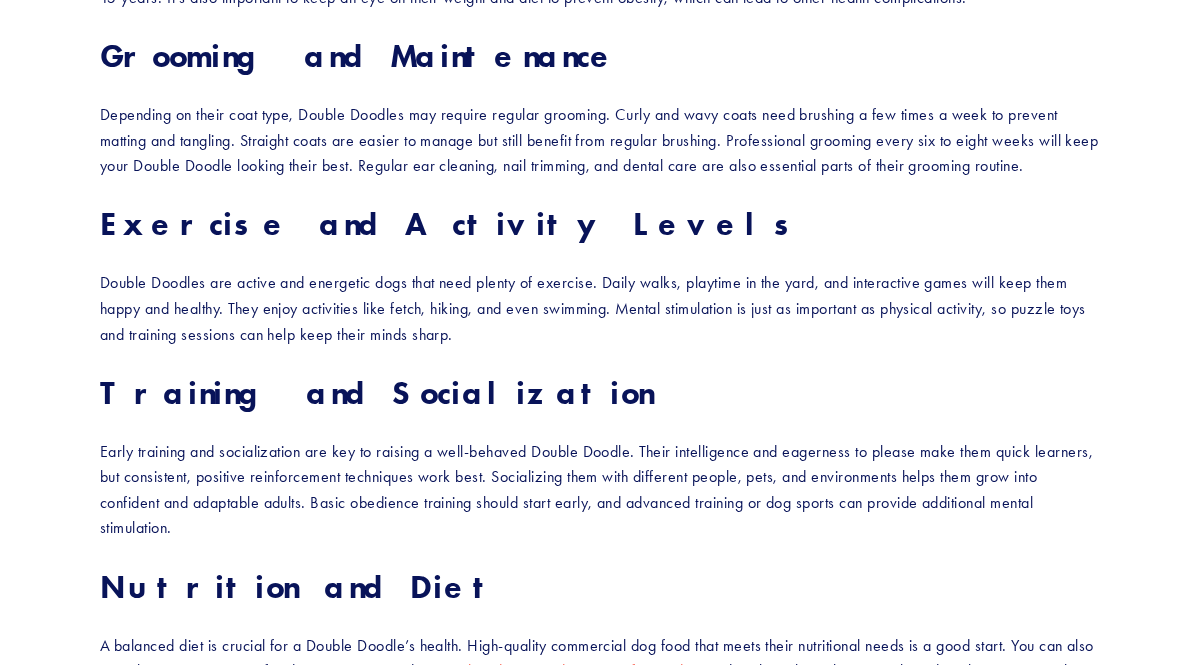 scroll, scrollTop: 1949, scrollLeft: 0, axis: vertical 